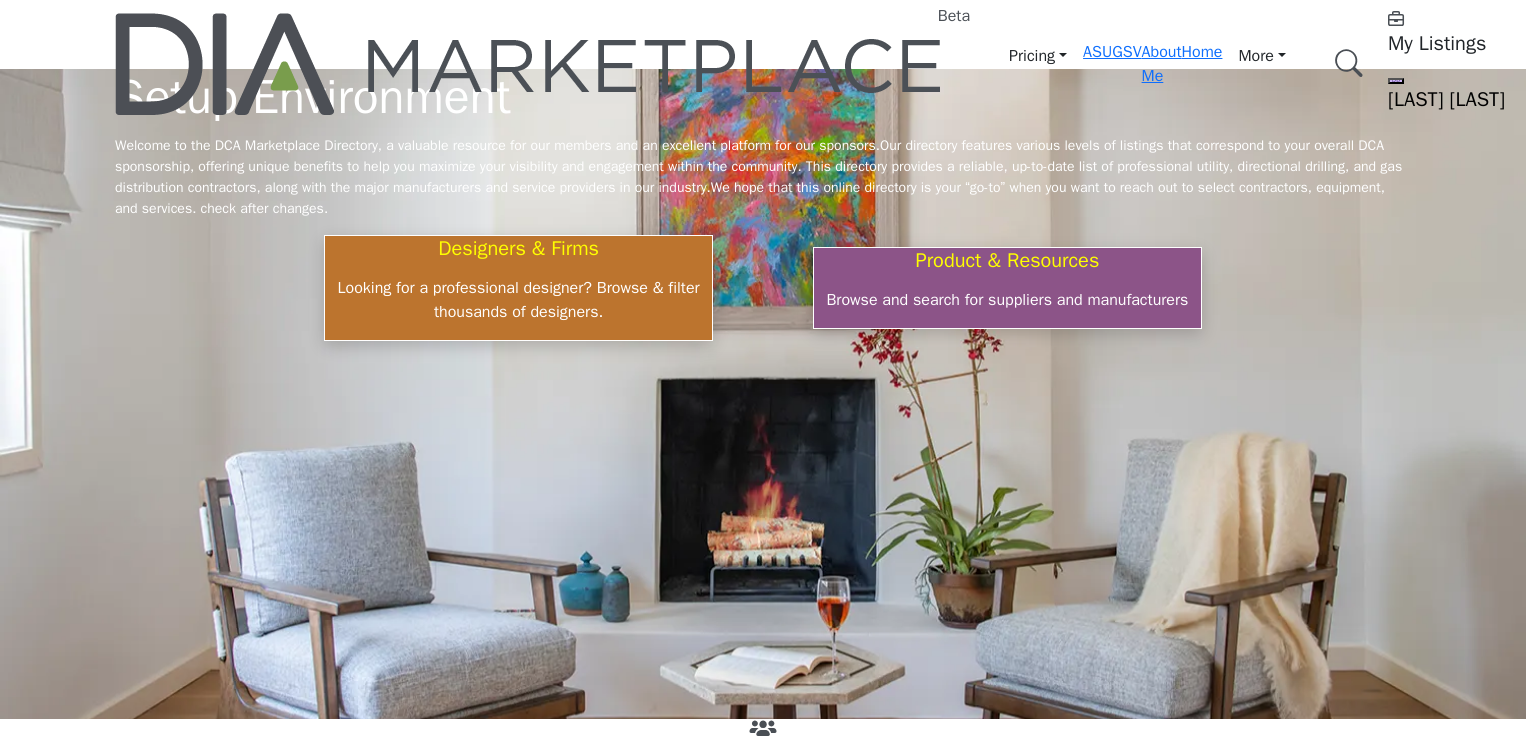 scroll, scrollTop: 0, scrollLeft: 0, axis: both 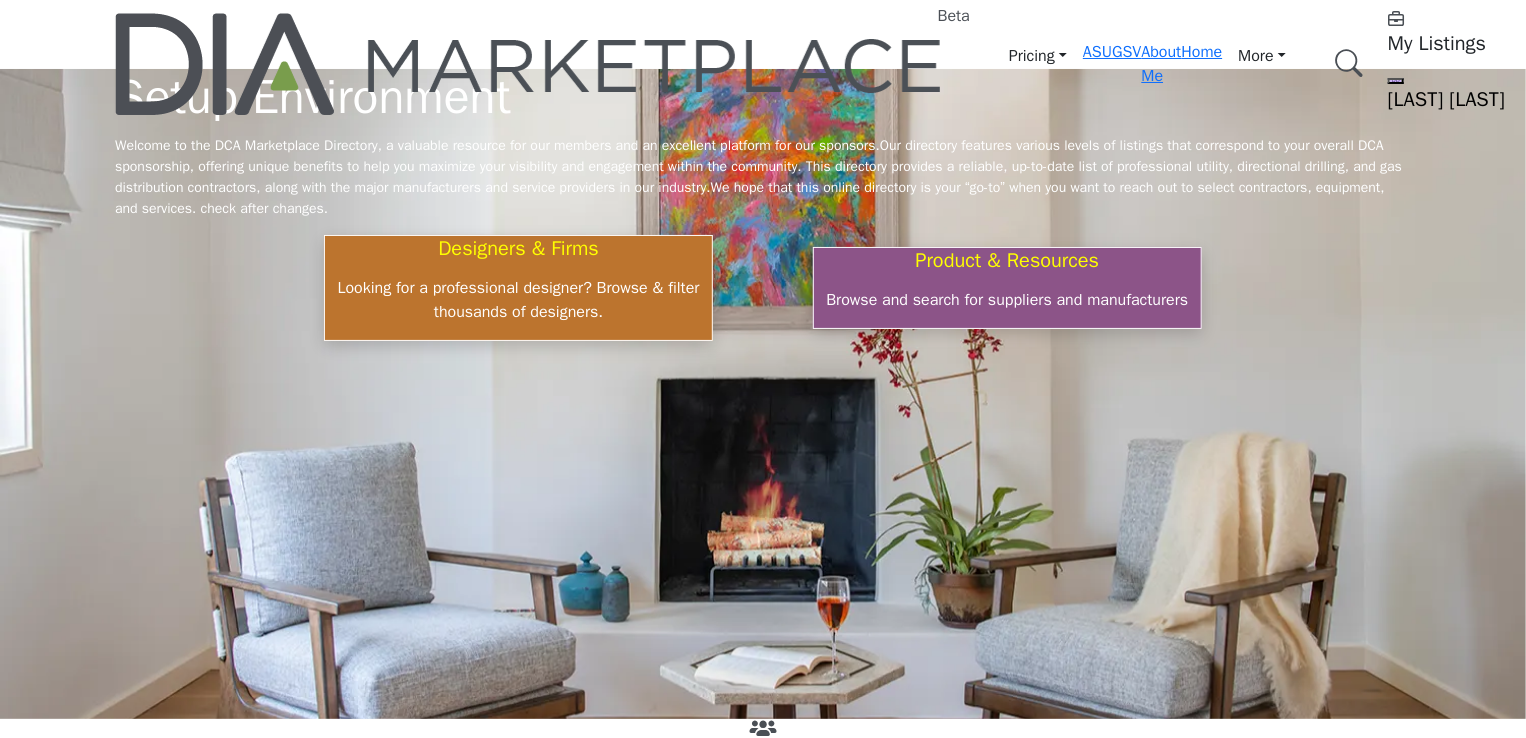click on "Setup Environment
Welcome to the DCA Marketplace Directory, a valuable resource for our members and an excellent platform for our sponsors.  Our directory features various levels of listings that correspond to your overall DCA sponsorship, offering unique benefits to help you maximize your visibility and engagement within the community. This directory provides a reliable, up-to-date list of professional utility, directional drilling, and gas distribution contractors, along with the major manufacturers and service providers in our industry.   We hope that this online directory is your “go-to” when you want to reach out to select contractors, equipment, and services. check after changes." at bounding box center (763, 213) 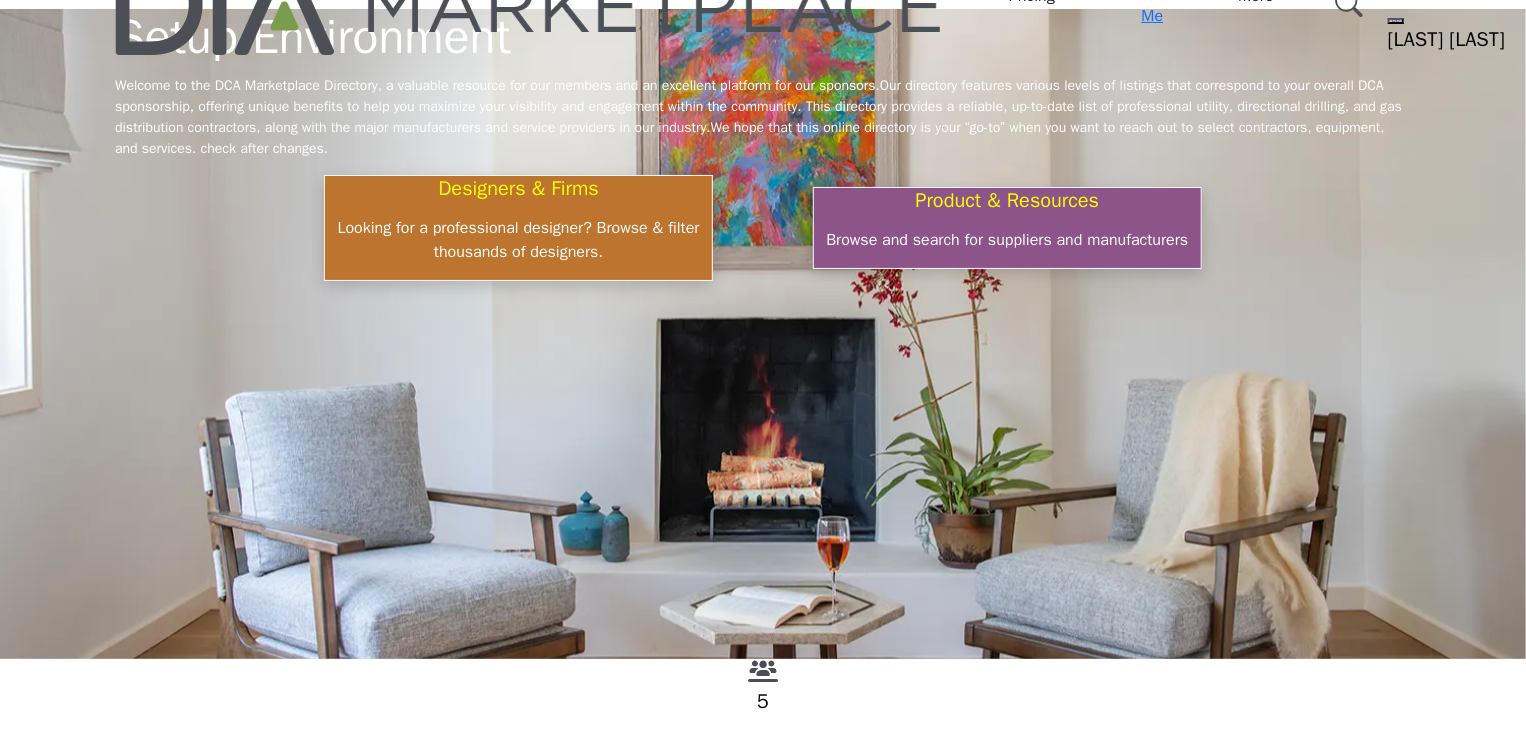 scroll, scrollTop: 0, scrollLeft: 0, axis: both 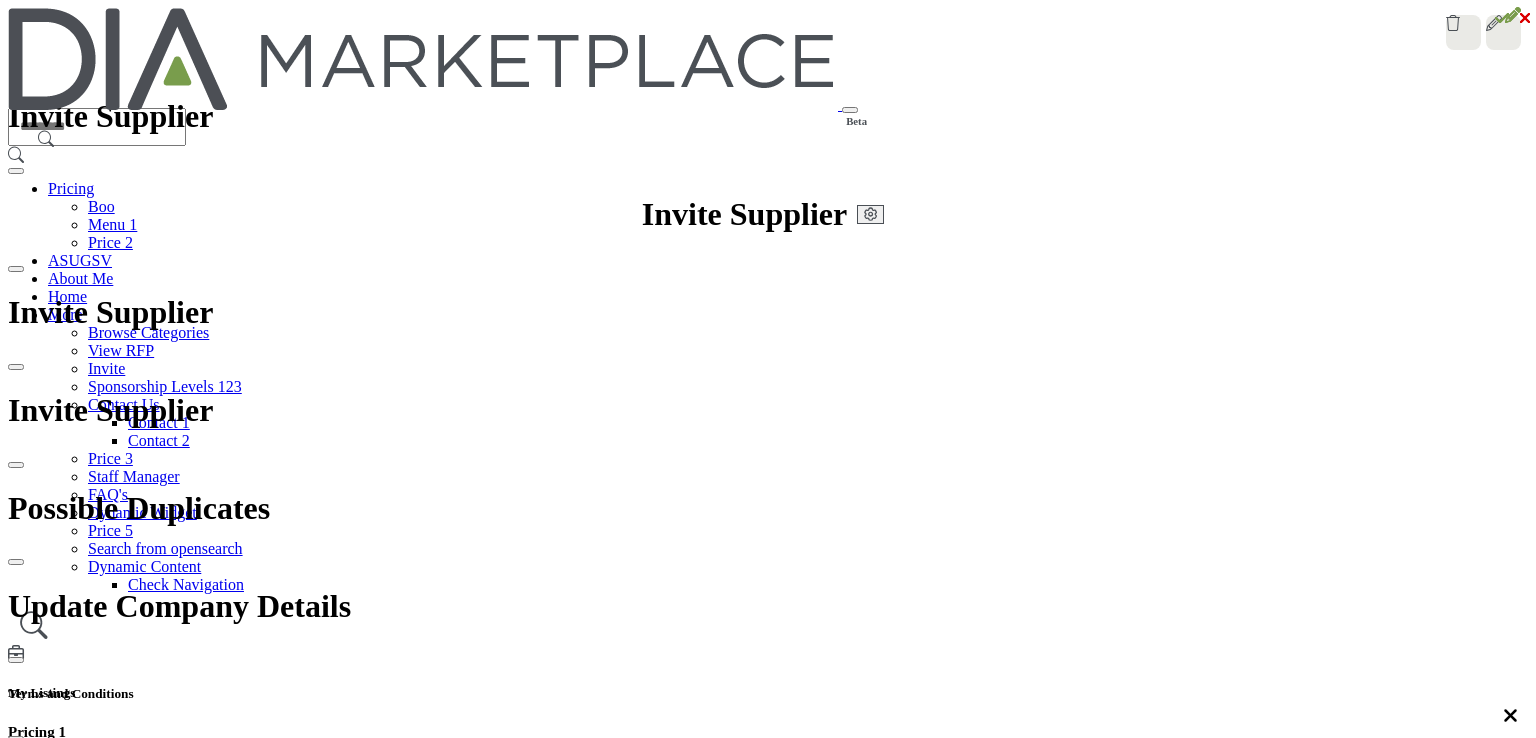 click at bounding box center [763, 76169] 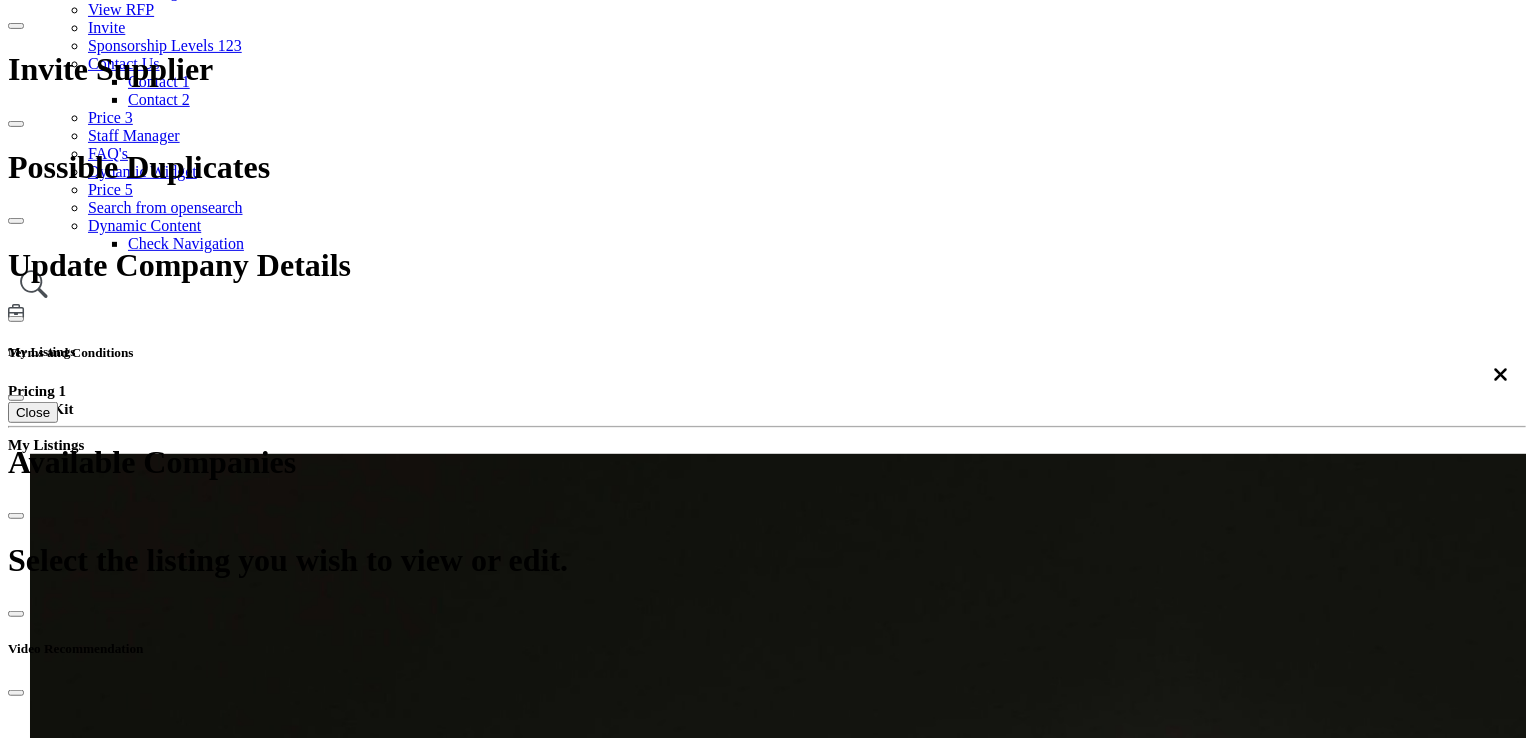 scroll, scrollTop: 100, scrollLeft: 0, axis: vertical 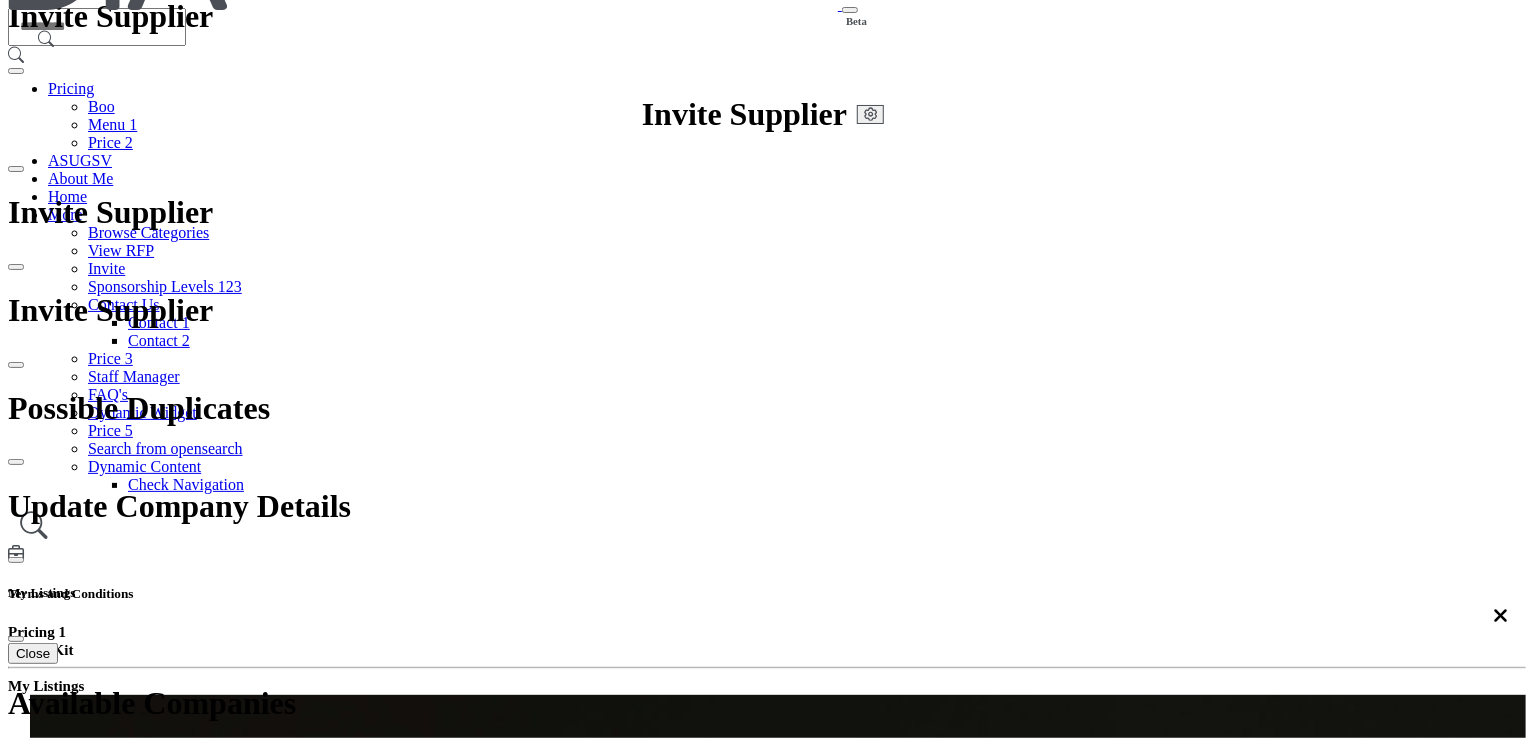 click on "Featured Content" at bounding box center [436, 2121] 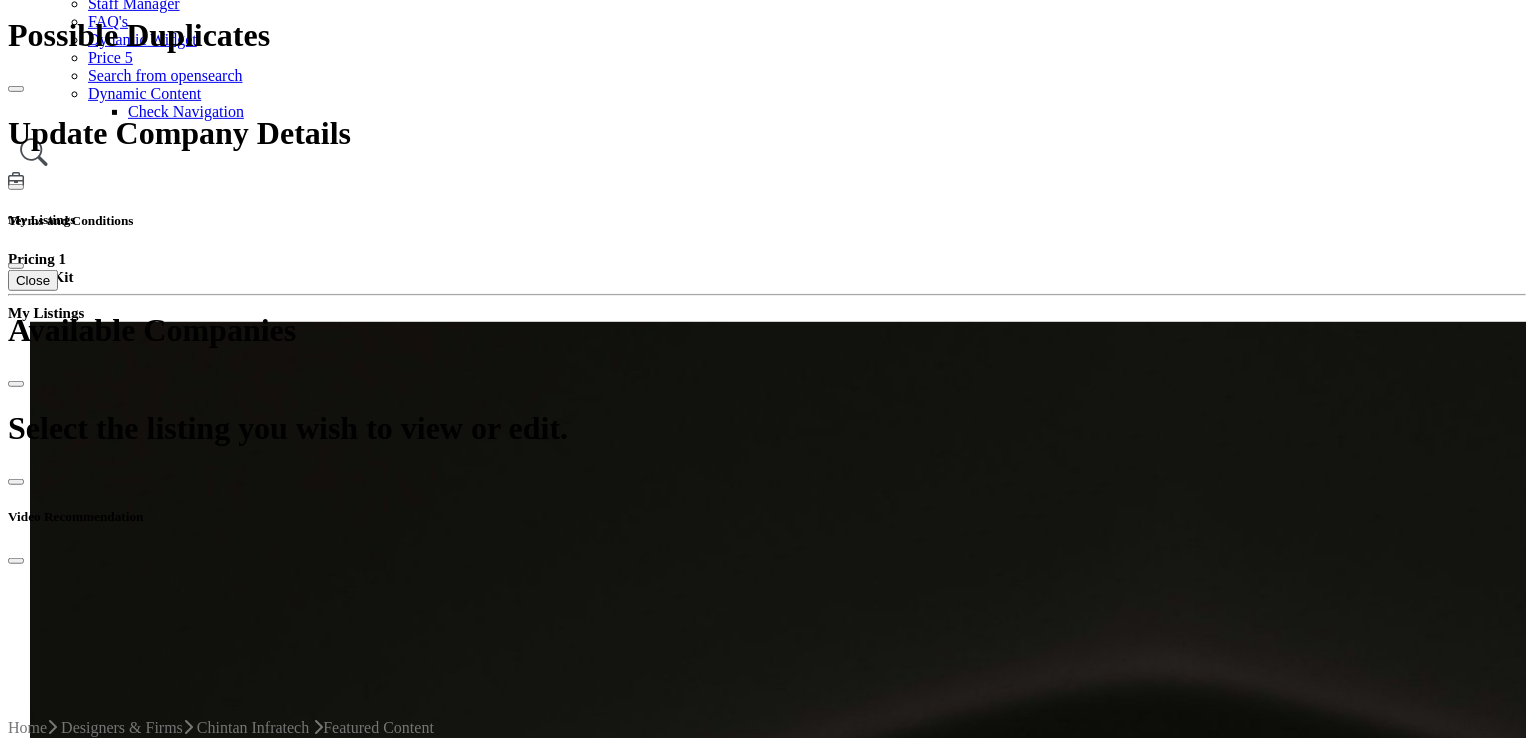 scroll, scrollTop: 600, scrollLeft: 0, axis: vertical 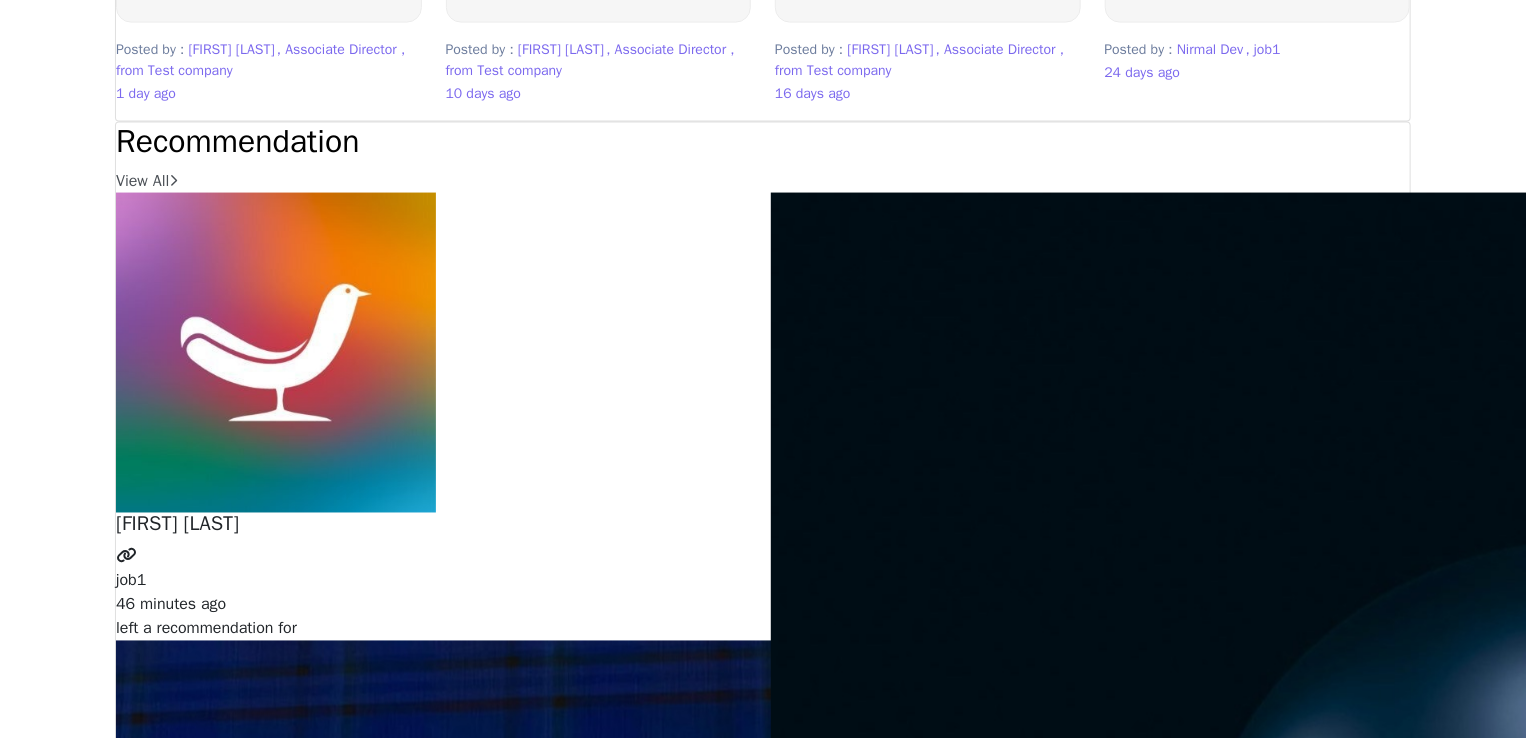 drag, startPoint x: 323, startPoint y: 234, endPoint x: 22, endPoint y: 325, distance: 314.45508 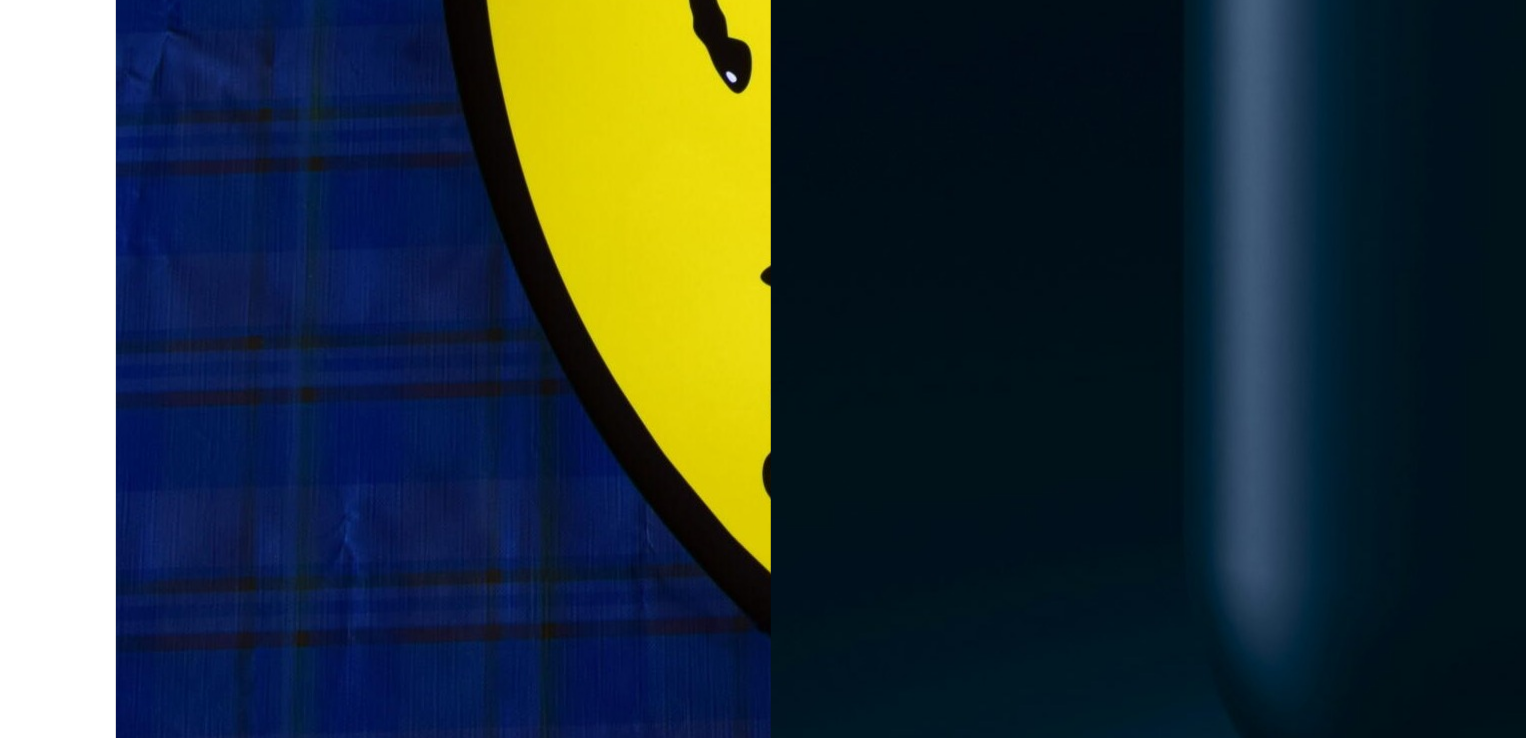 scroll, scrollTop: 6700, scrollLeft: 0, axis: vertical 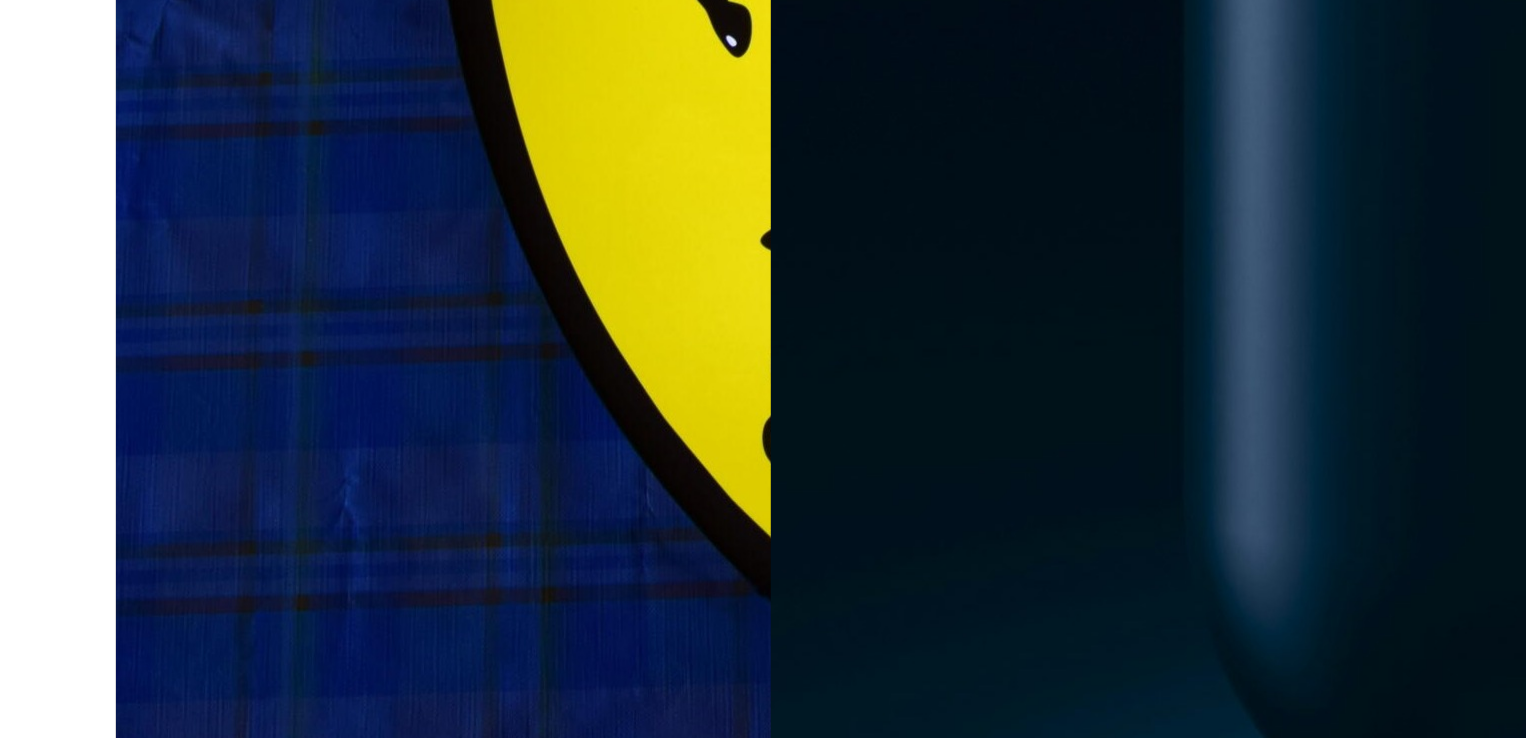 click on "View All" at bounding box center [147, 8670] 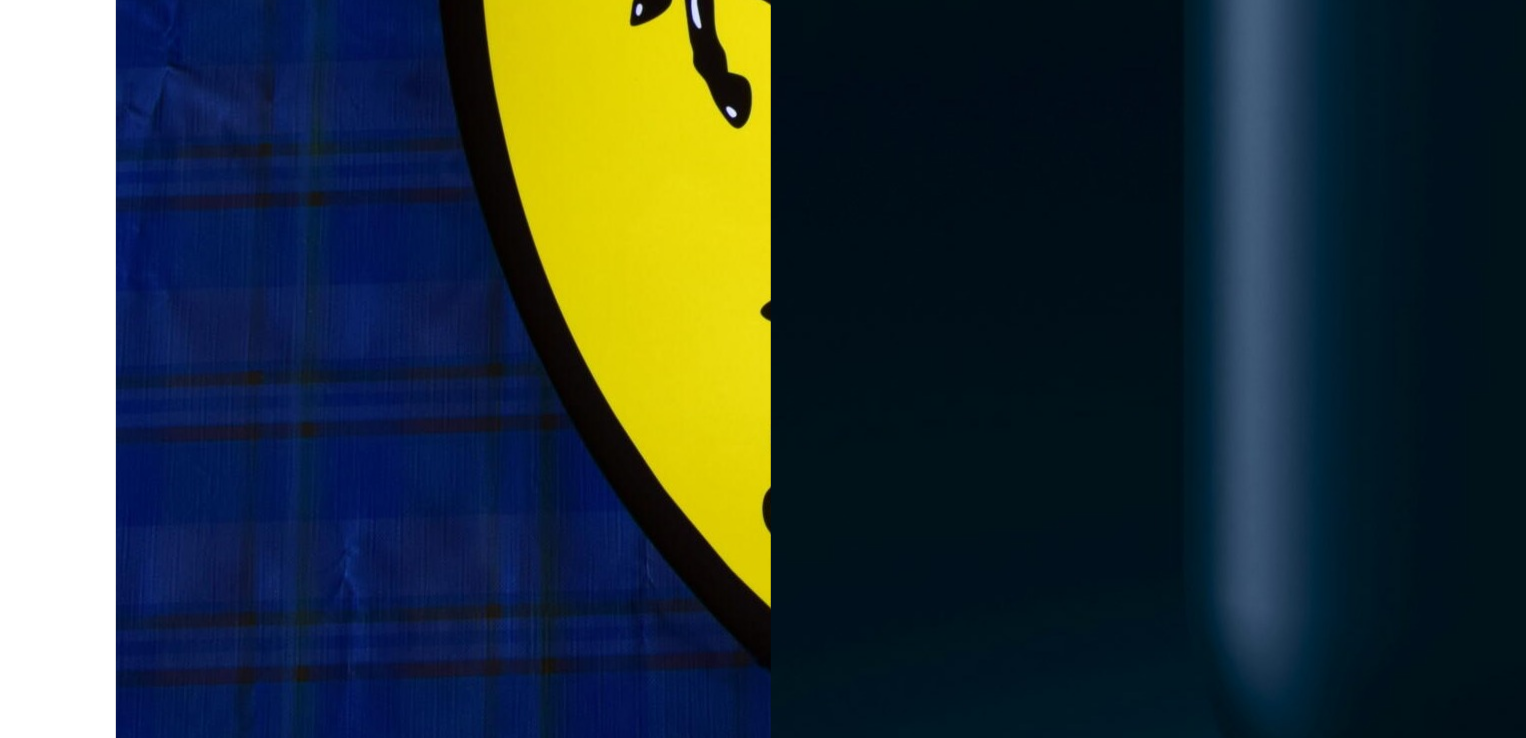 scroll, scrollTop: 6700, scrollLeft: 0, axis: vertical 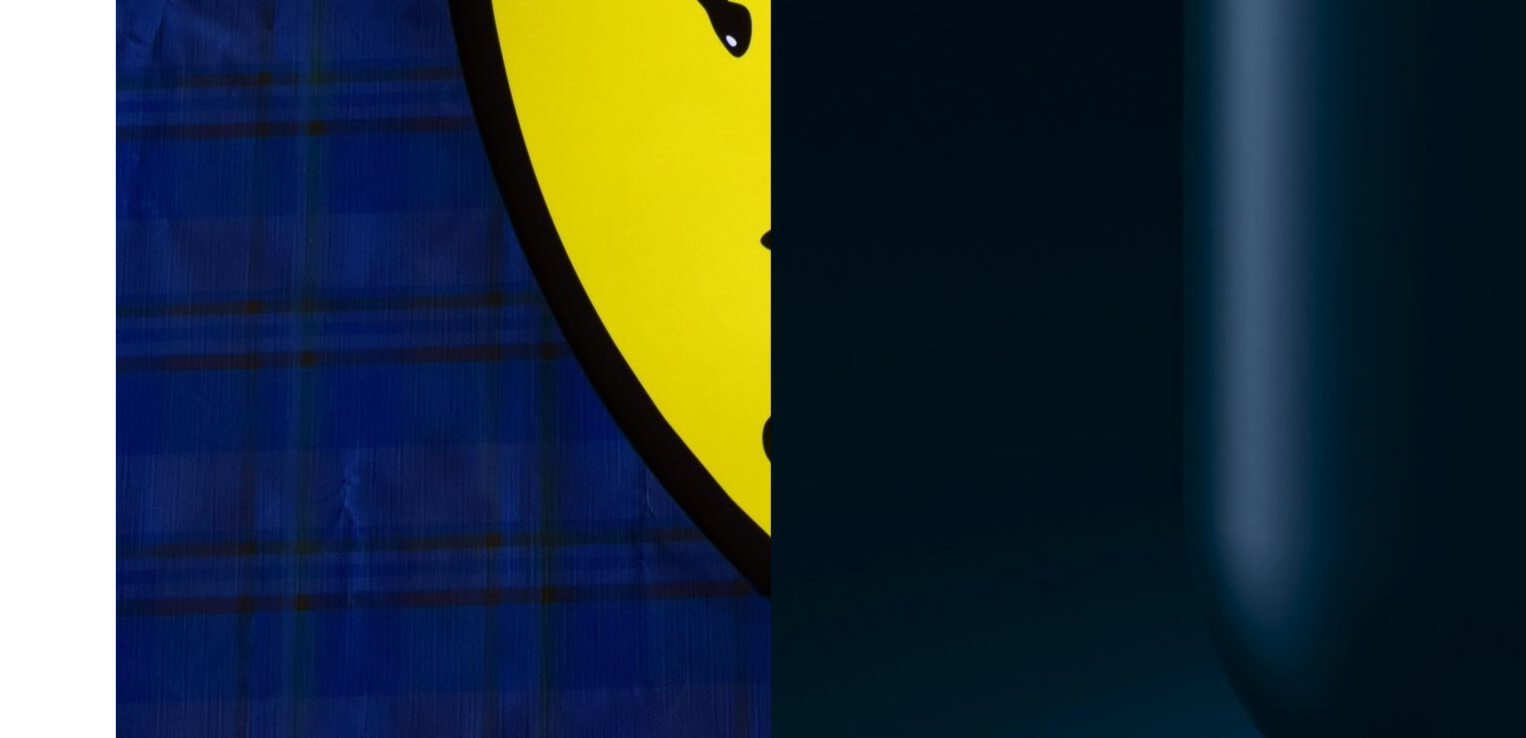 click at bounding box center [268, 8811] 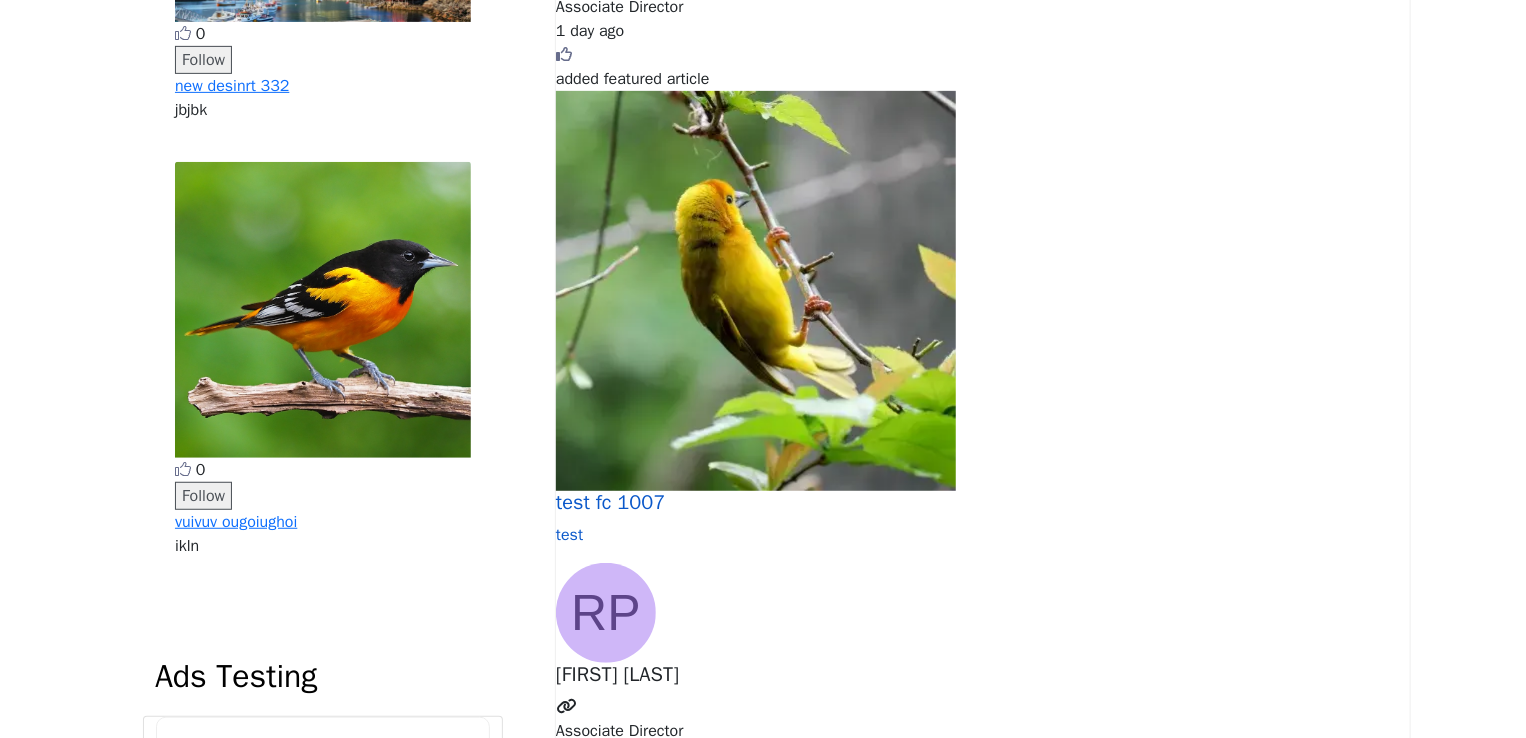 scroll, scrollTop: 0, scrollLeft: 0, axis: both 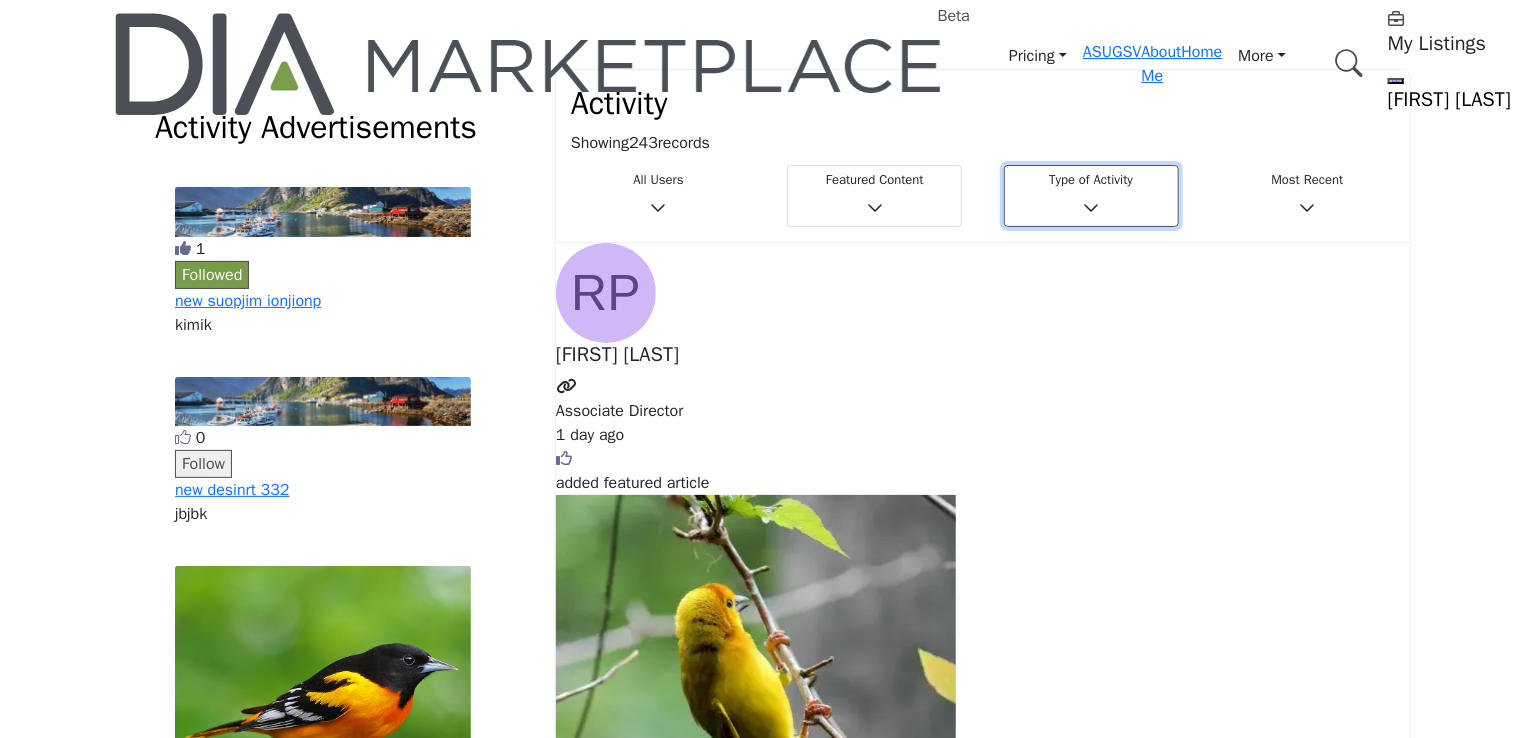 click on "Type of Activity" at bounding box center [1091, 196] 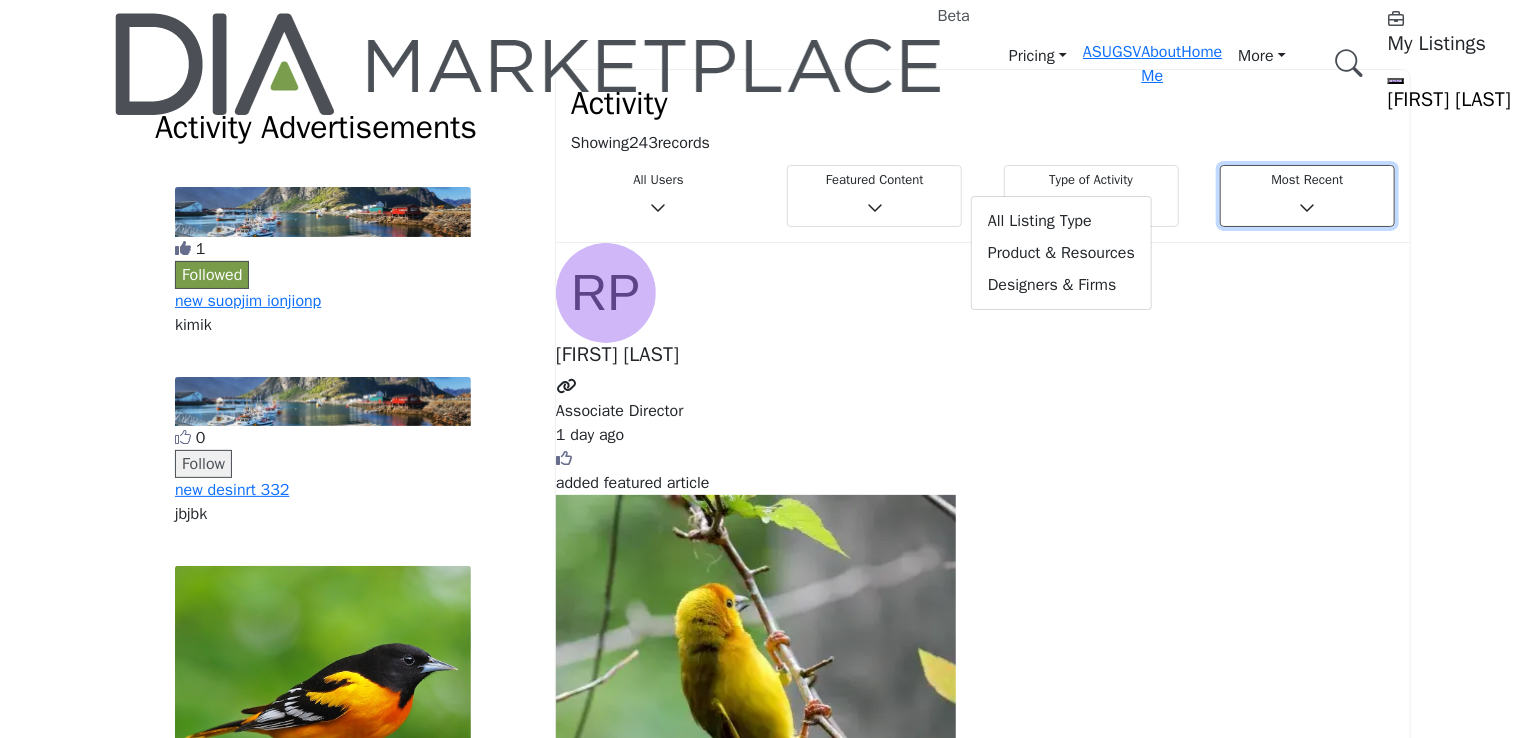 click on "Most Recent" at bounding box center (1307, 180) 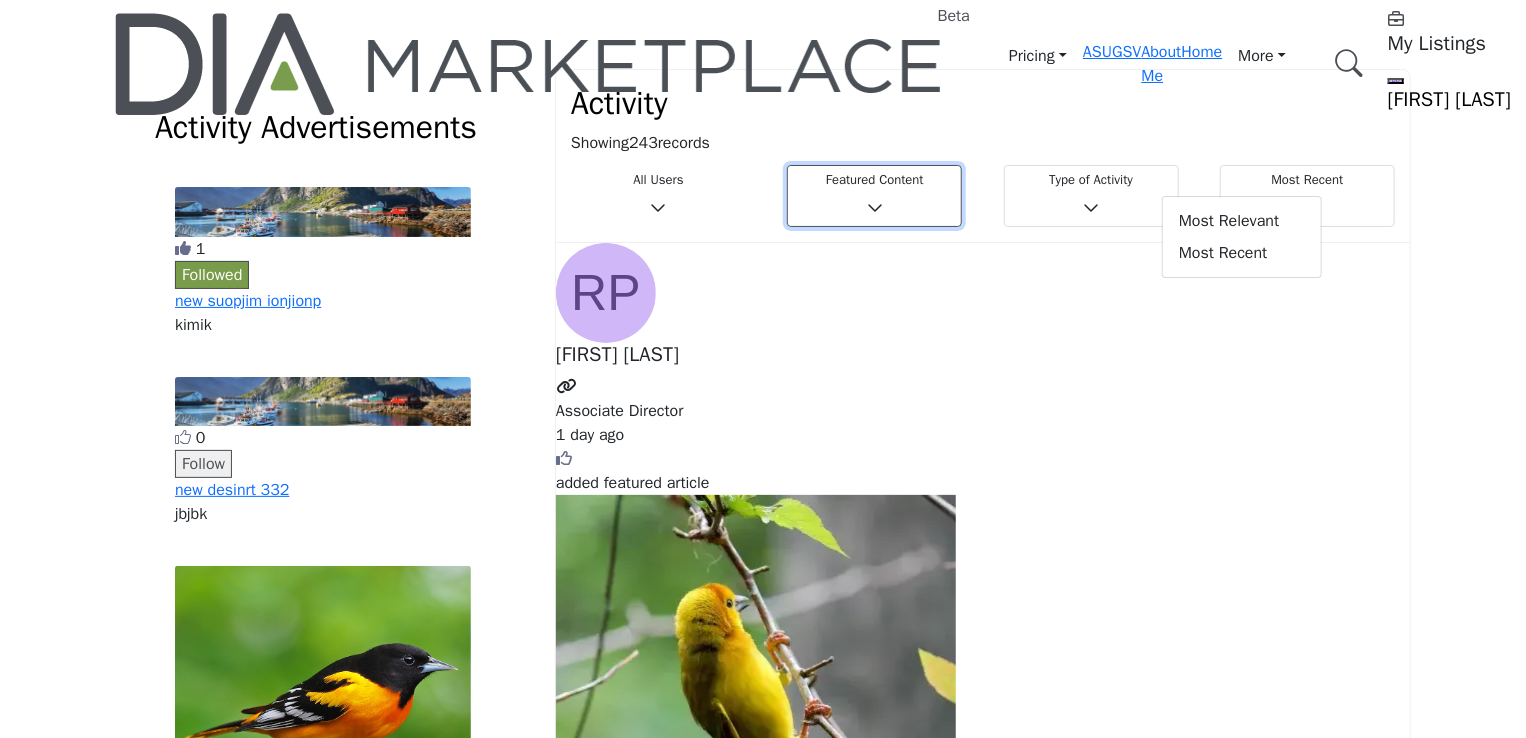 click on "Featured Content" at bounding box center [874, 180] 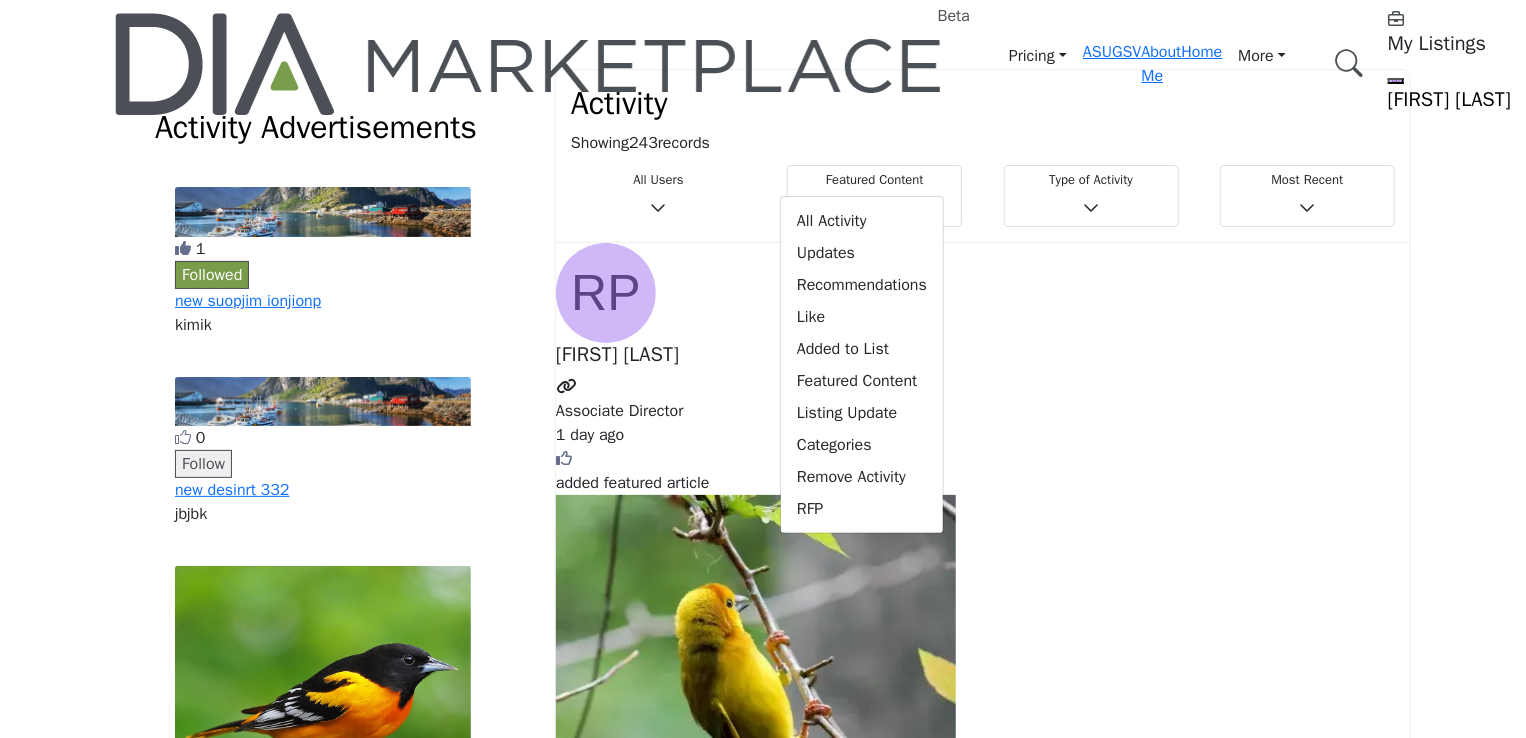 click on "Activity" at bounding box center (983, 108) 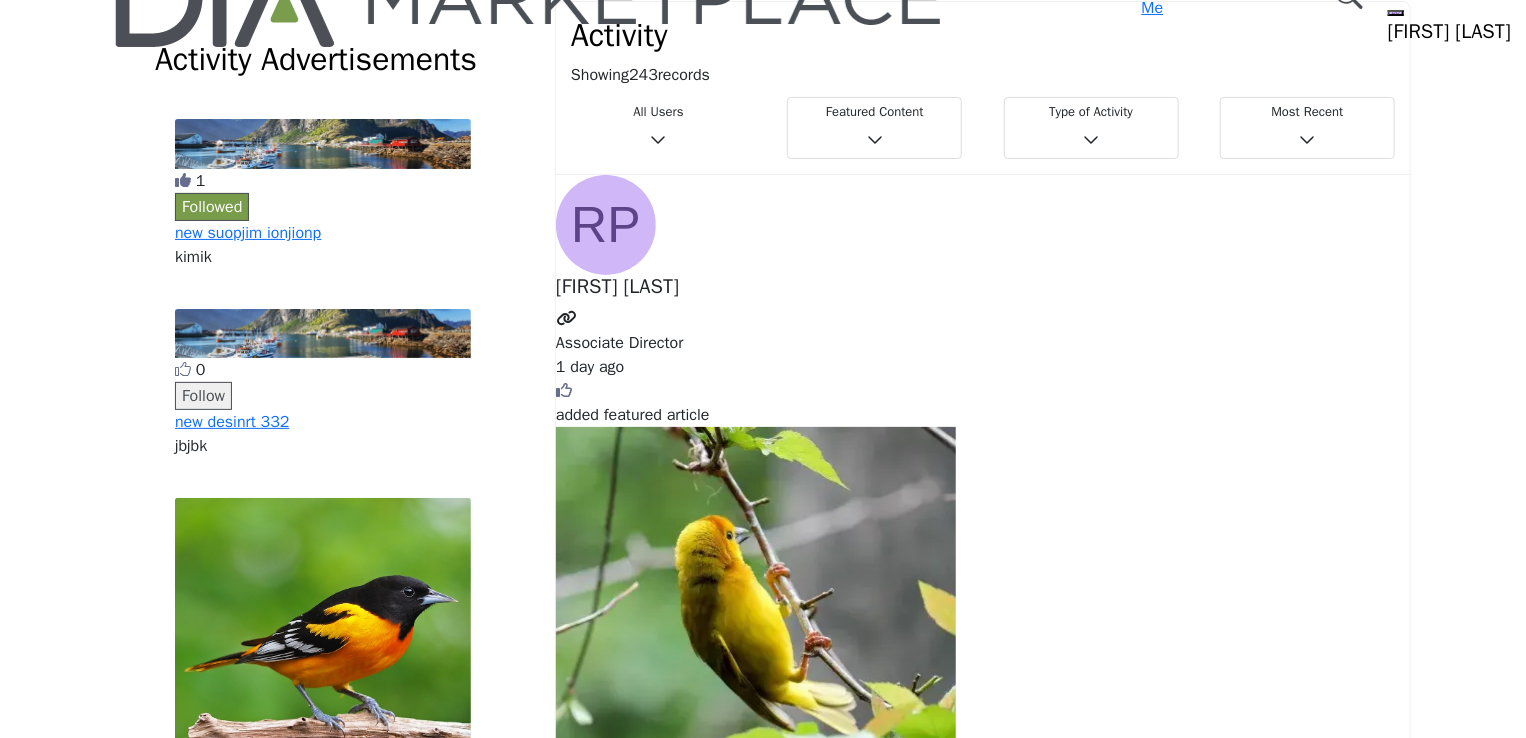 scroll, scrollTop: 200, scrollLeft: 0, axis: vertical 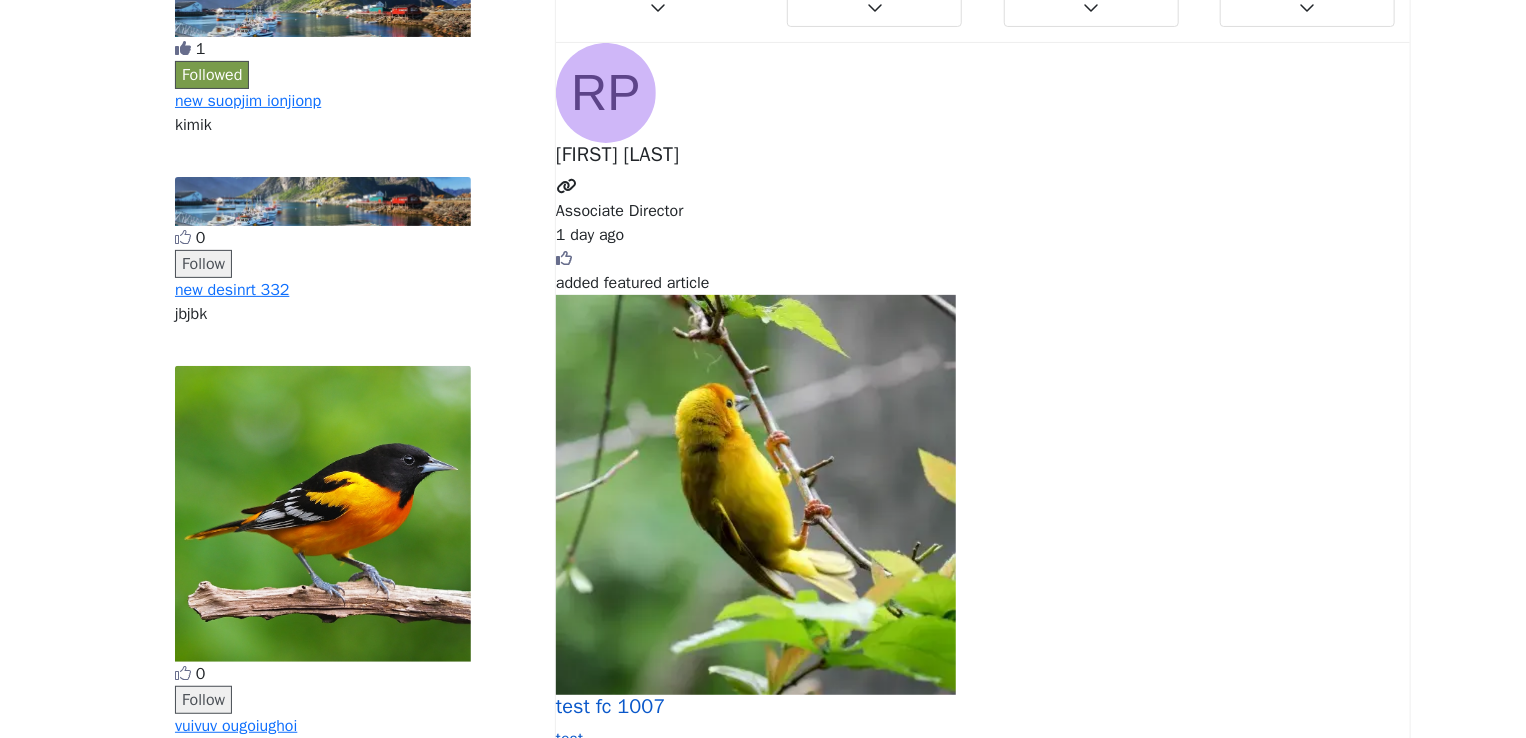 click on "test fc 1007" at bounding box center [983, 707] 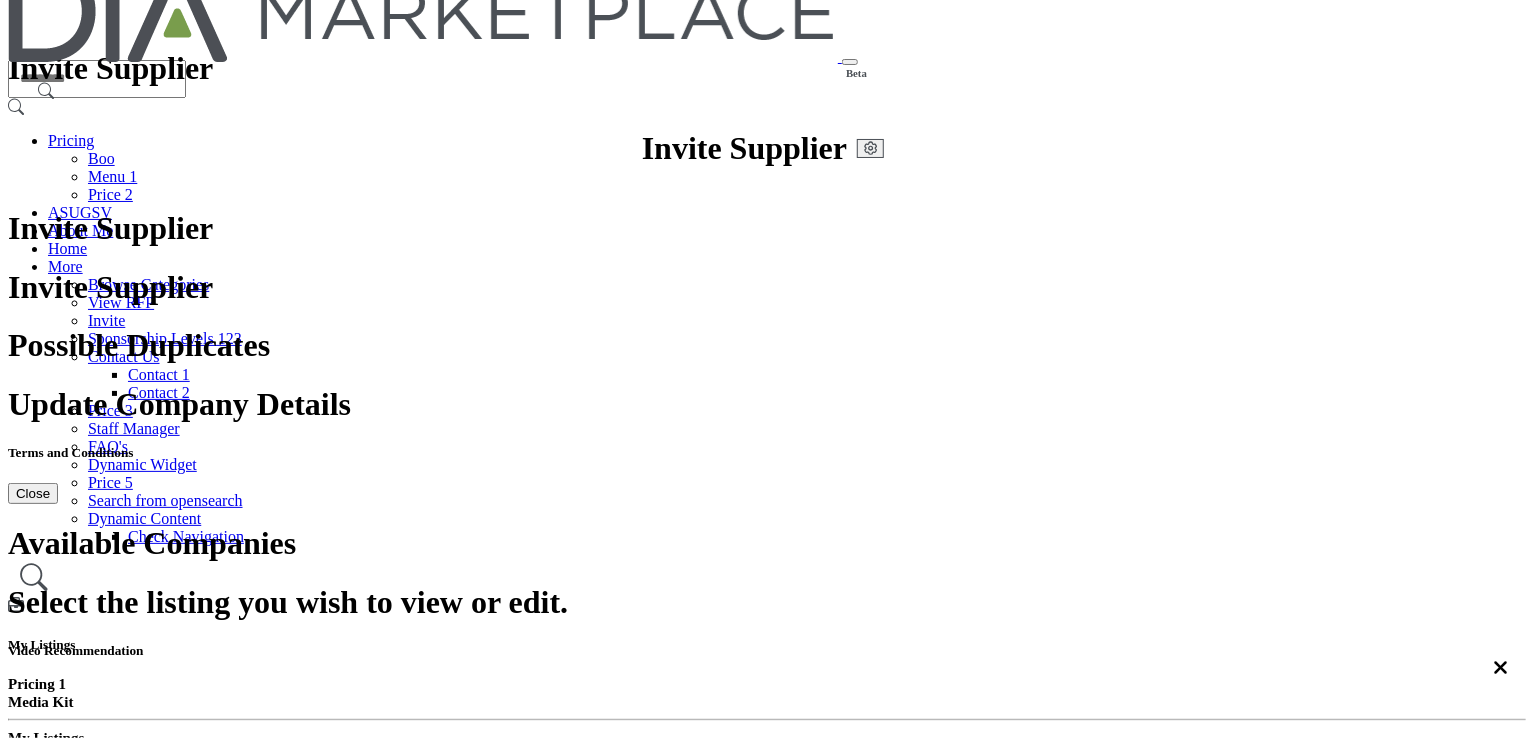 scroll, scrollTop: 0, scrollLeft: 0, axis: both 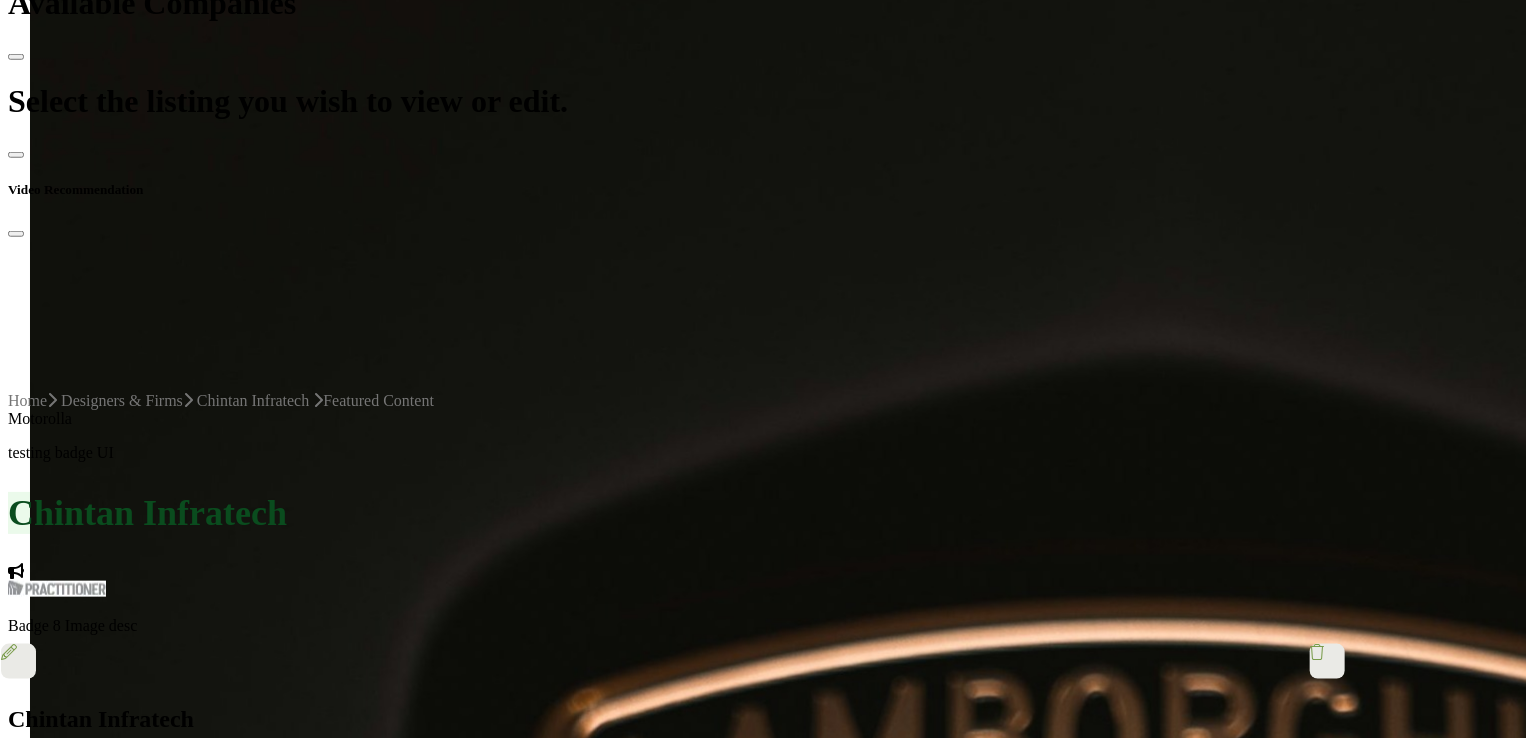 click at bounding box center (208, 21179) 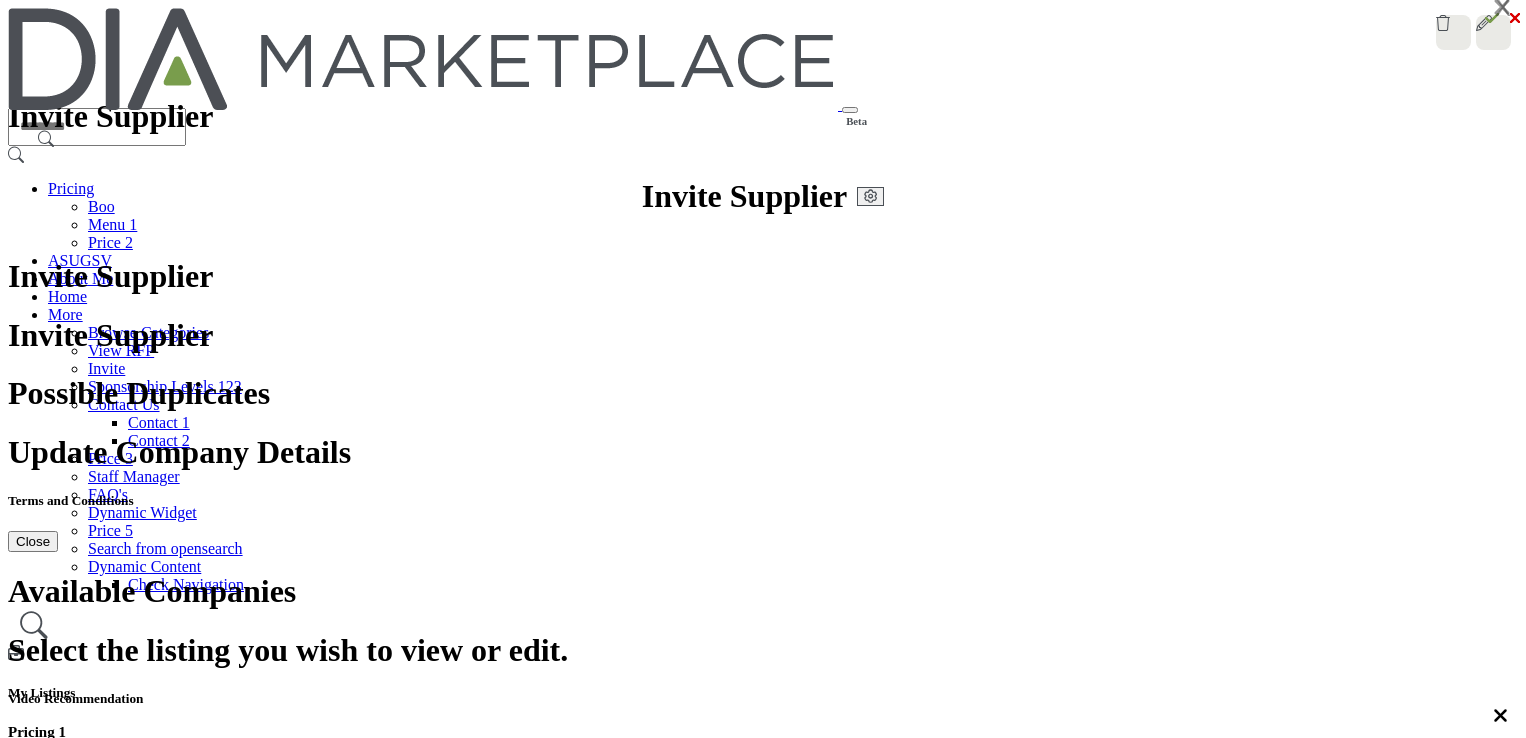 scroll, scrollTop: 0, scrollLeft: 0, axis: both 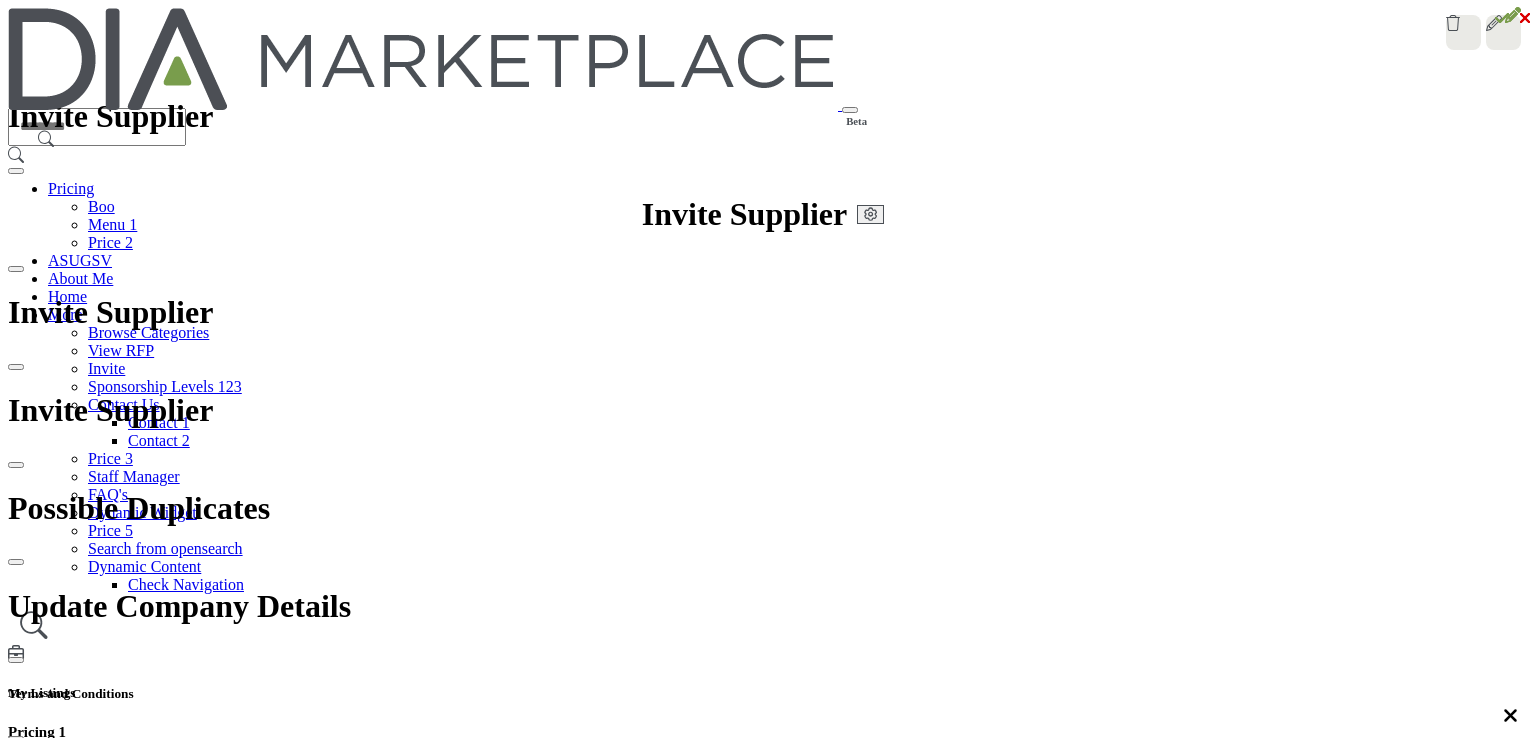 click at bounding box center [335, 74708] 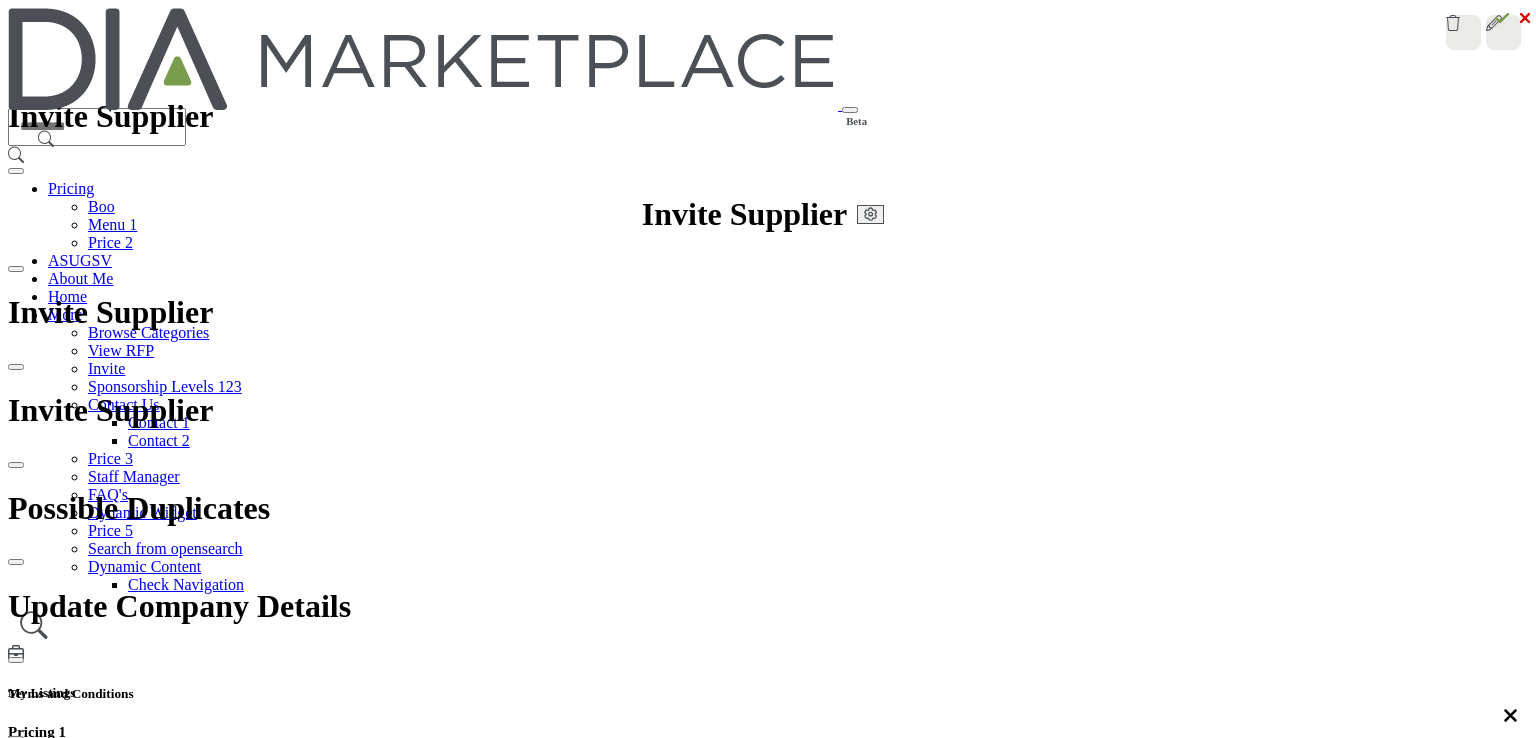 scroll, scrollTop: 0, scrollLeft: 0, axis: both 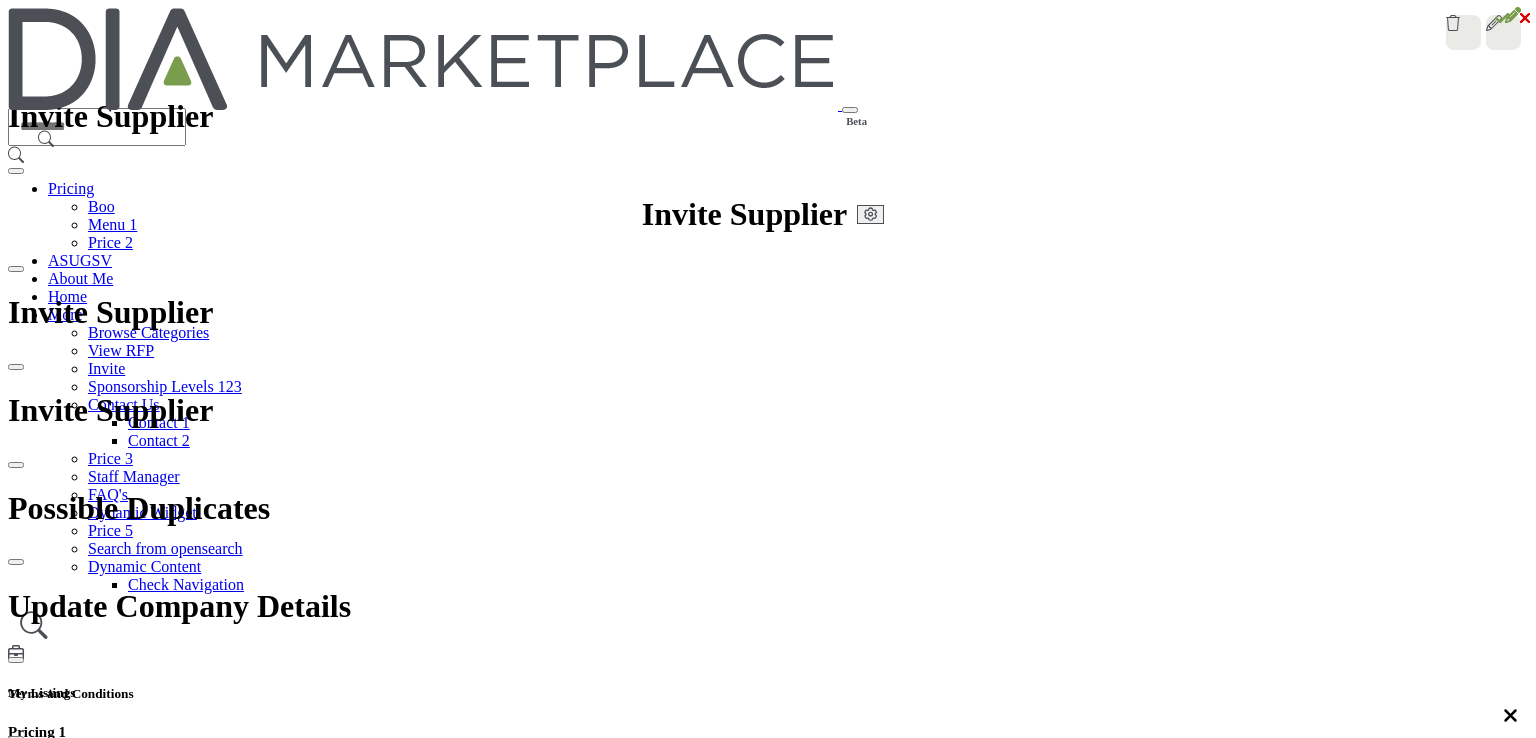 click at bounding box center (335, 74708) 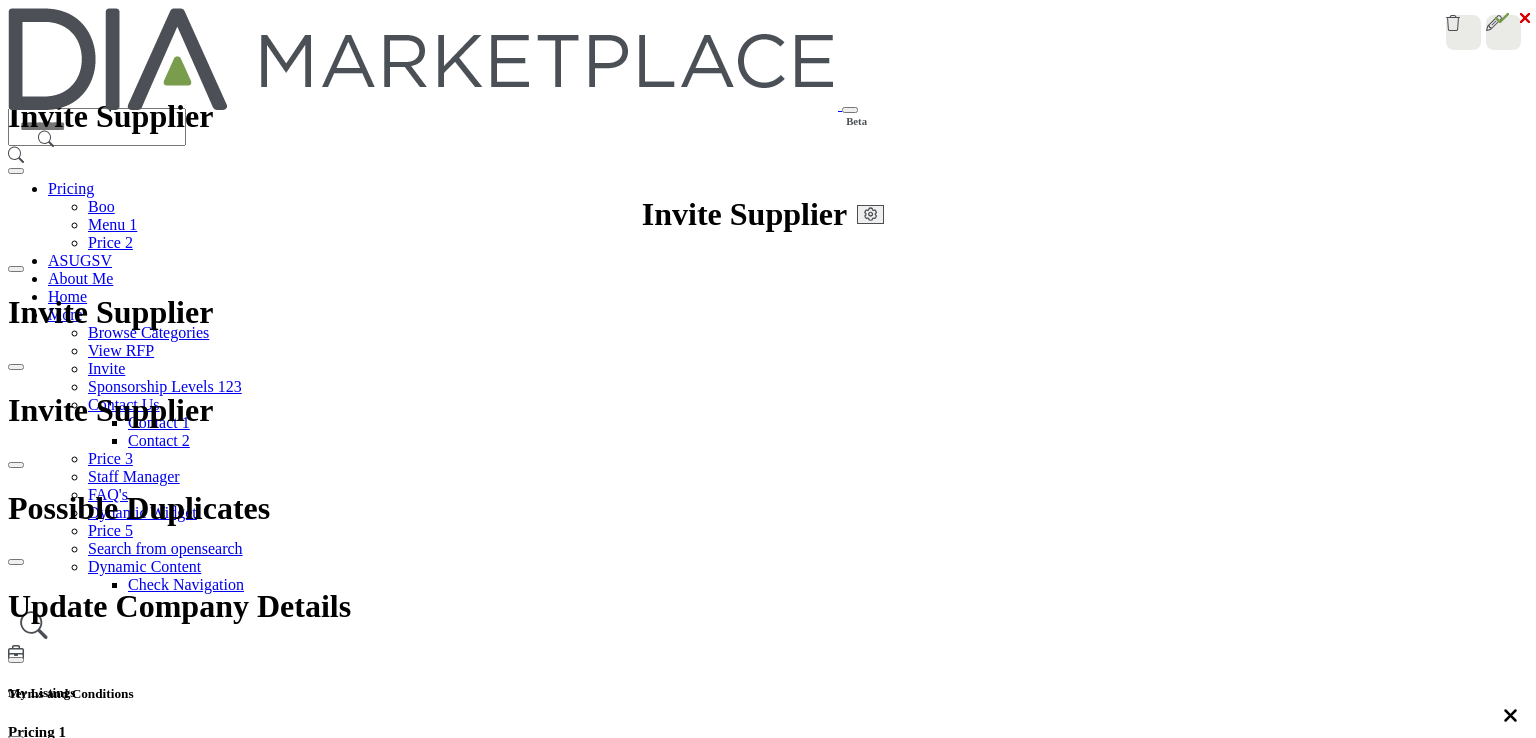scroll, scrollTop: 0, scrollLeft: 0, axis: both 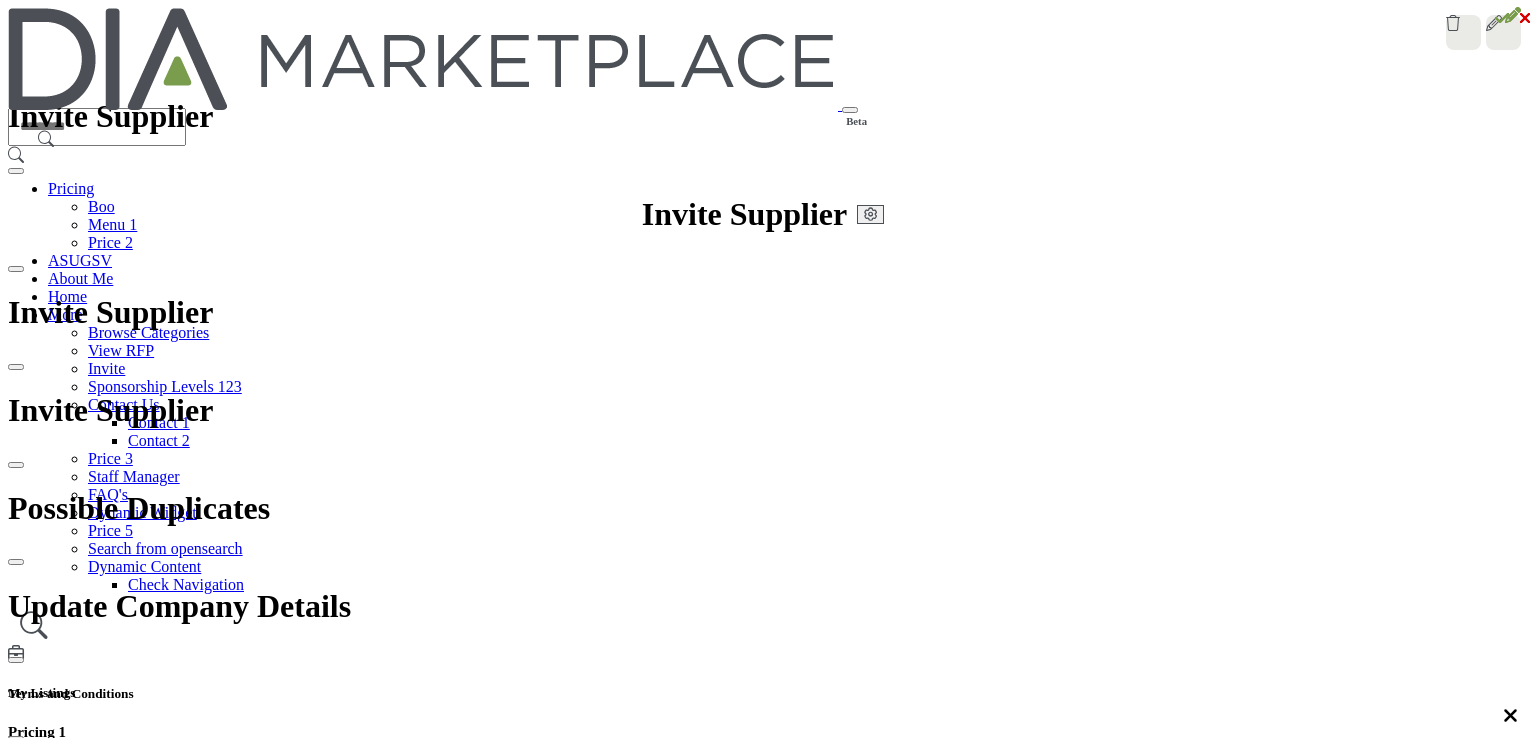 click at bounding box center [335, 74708] 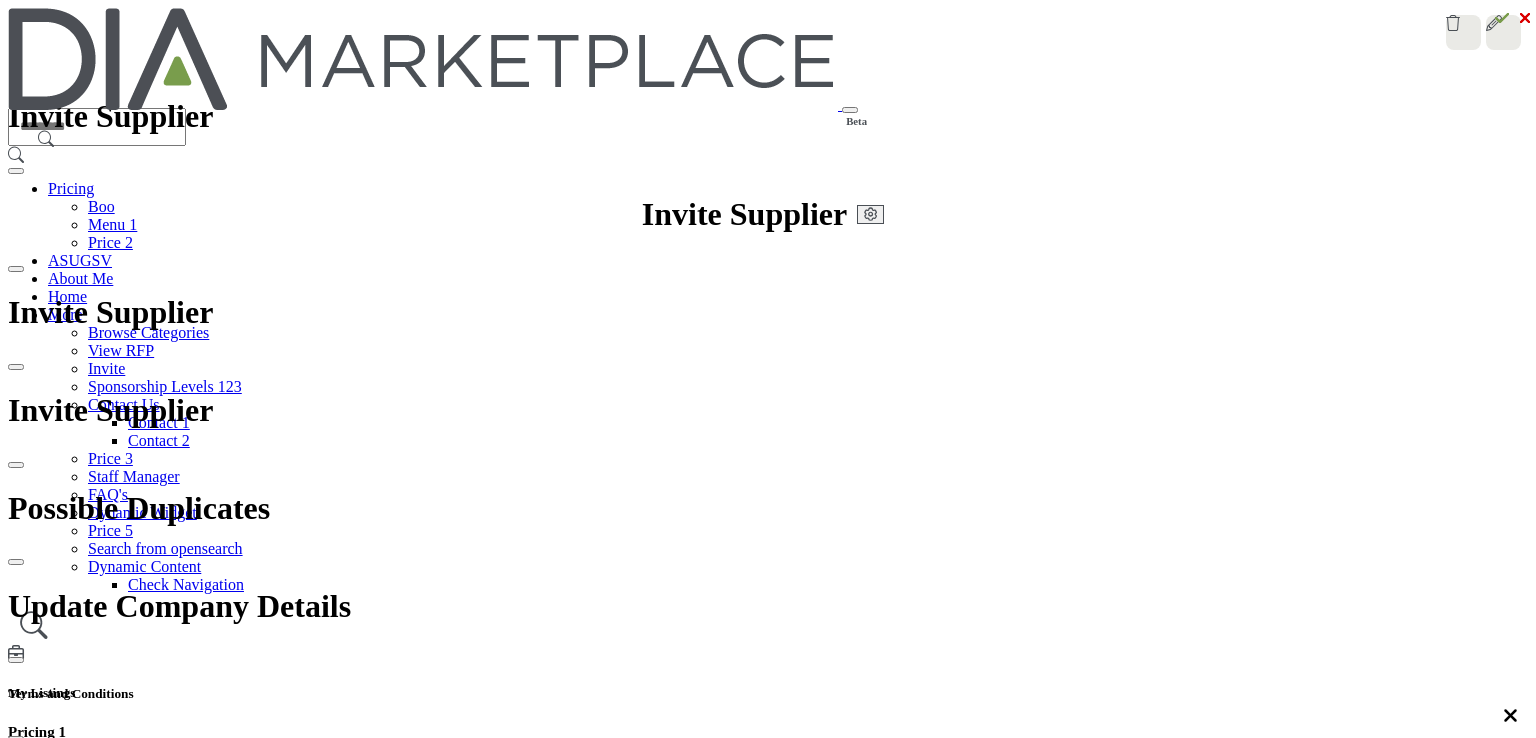 scroll, scrollTop: 0, scrollLeft: 0, axis: both 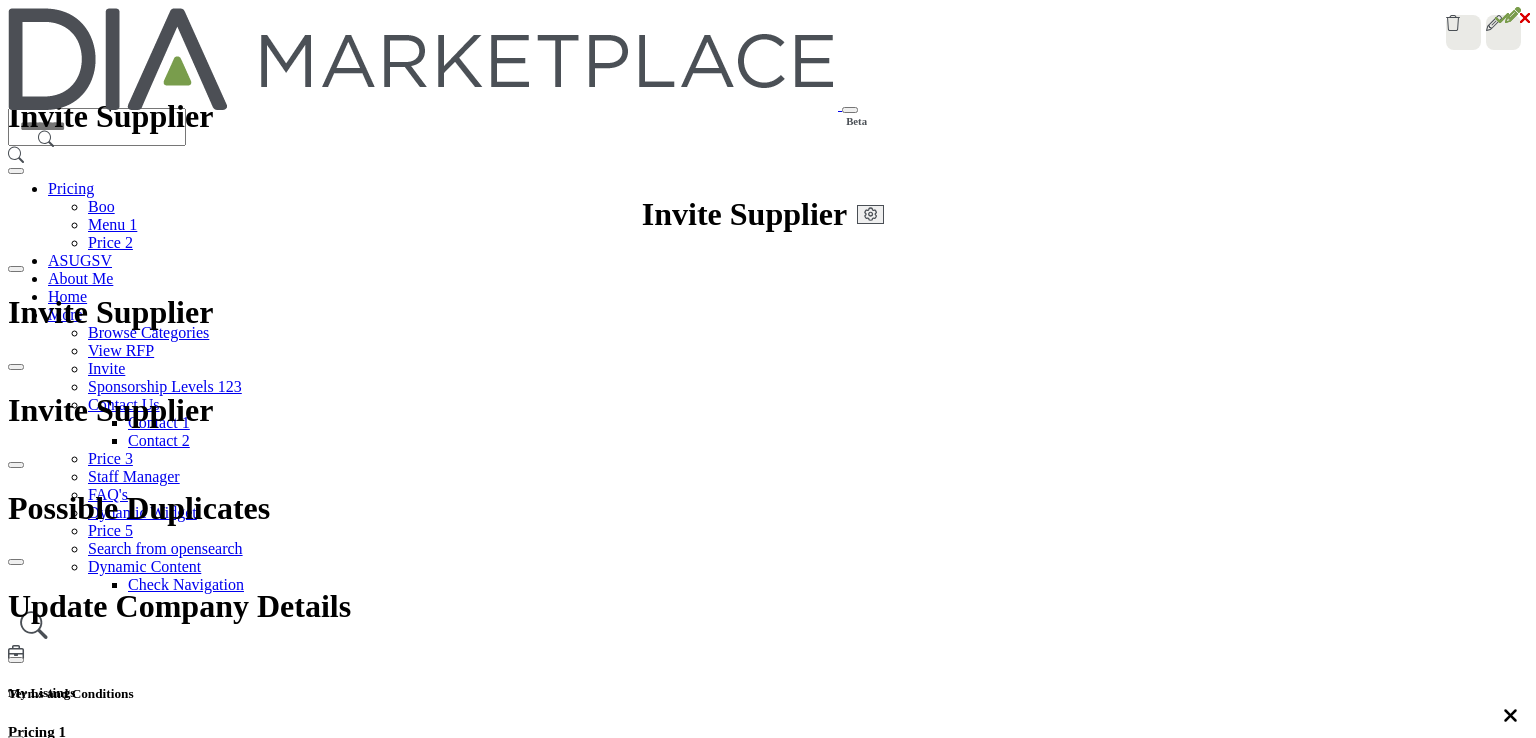 click at bounding box center (369, 74708) 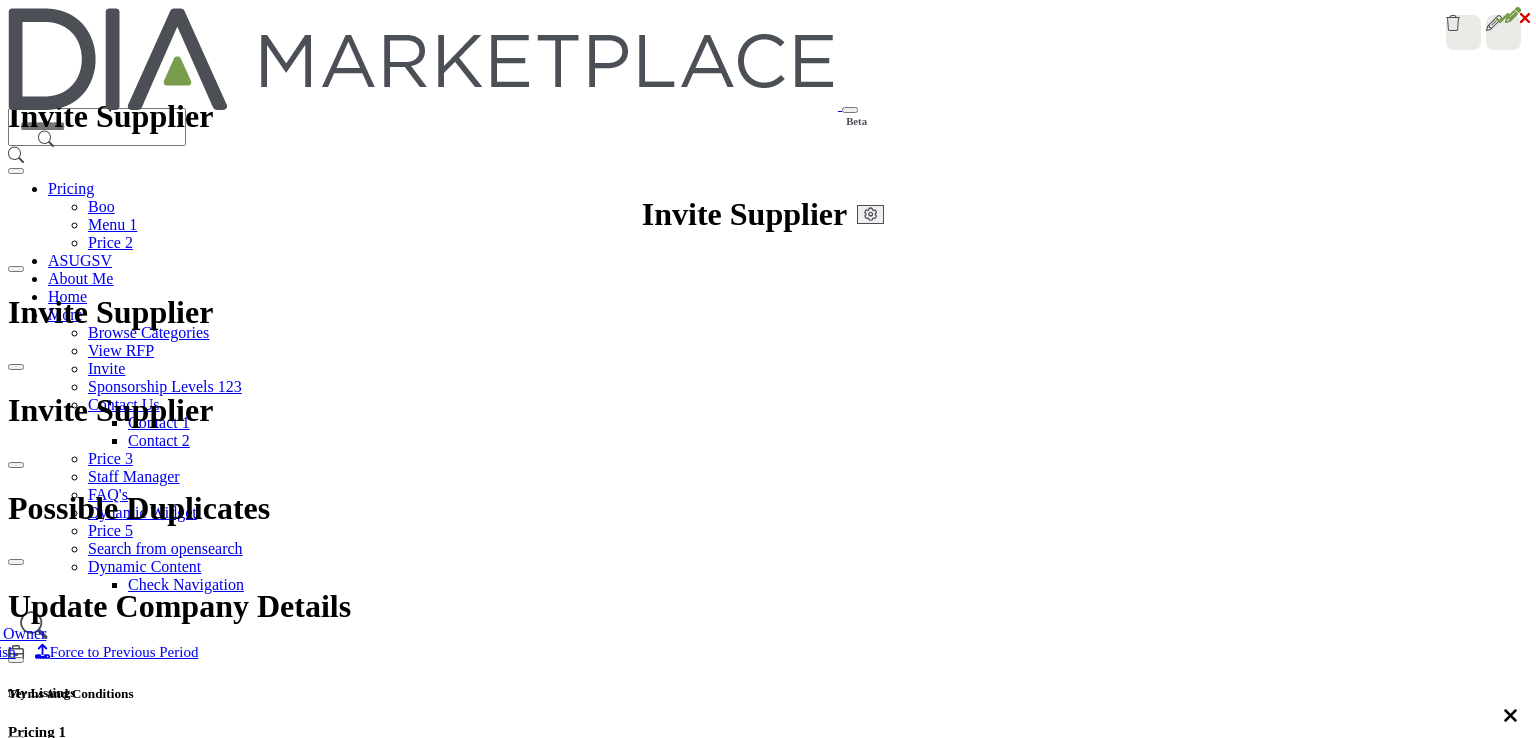 scroll, scrollTop: 0, scrollLeft: 0, axis: both 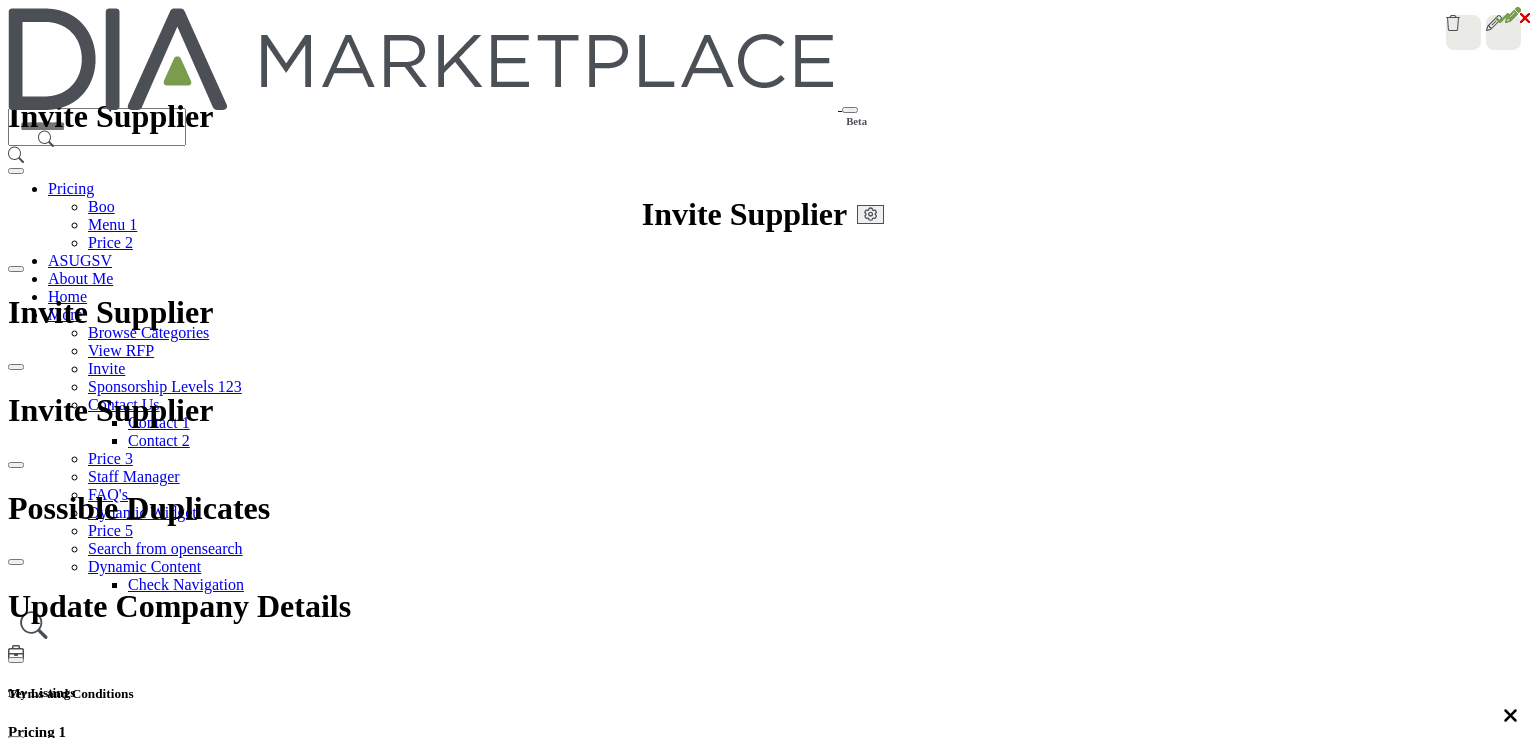 click at bounding box center (376, 74708) 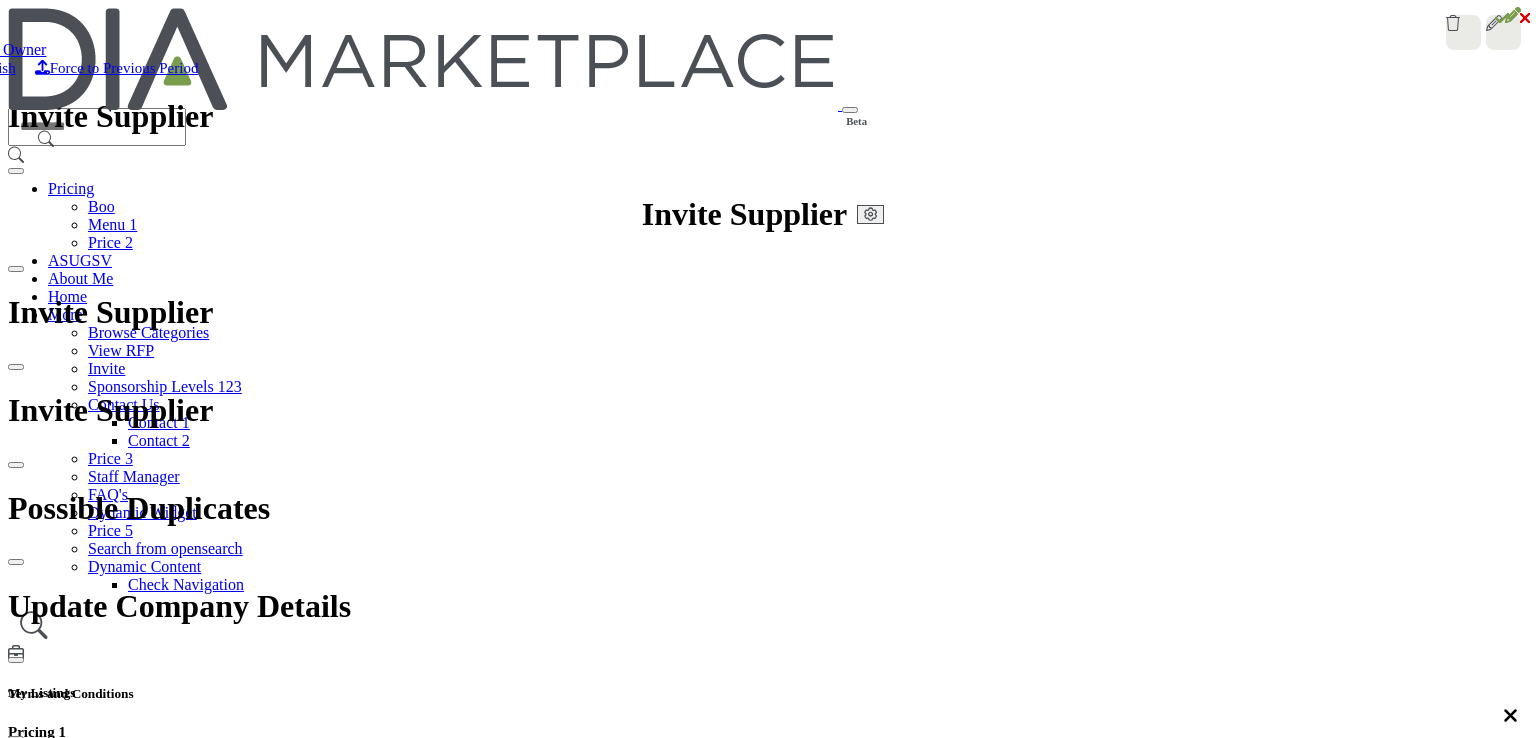 click on "Edit" at bounding box center (-45, 85) 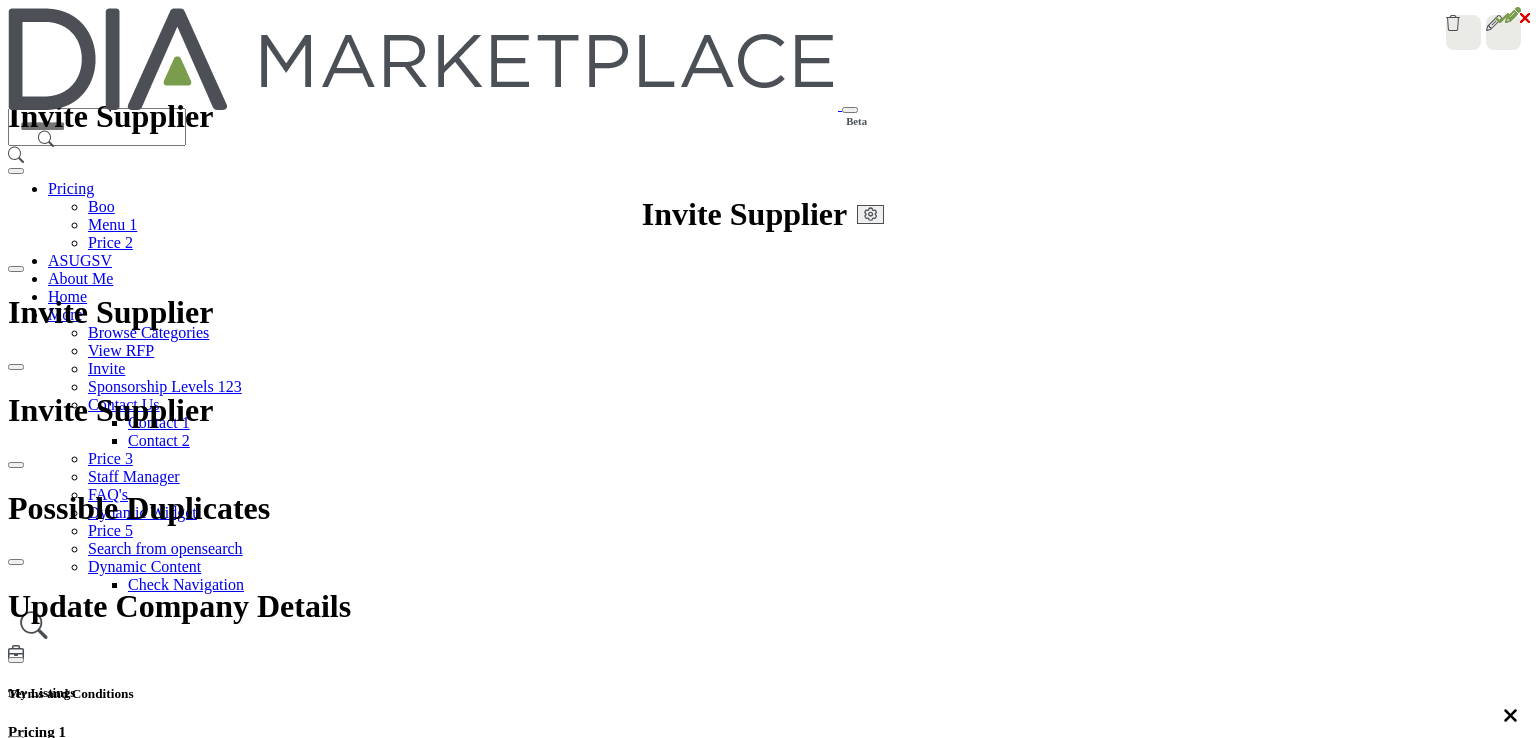 click at bounding box center (16, 4320) 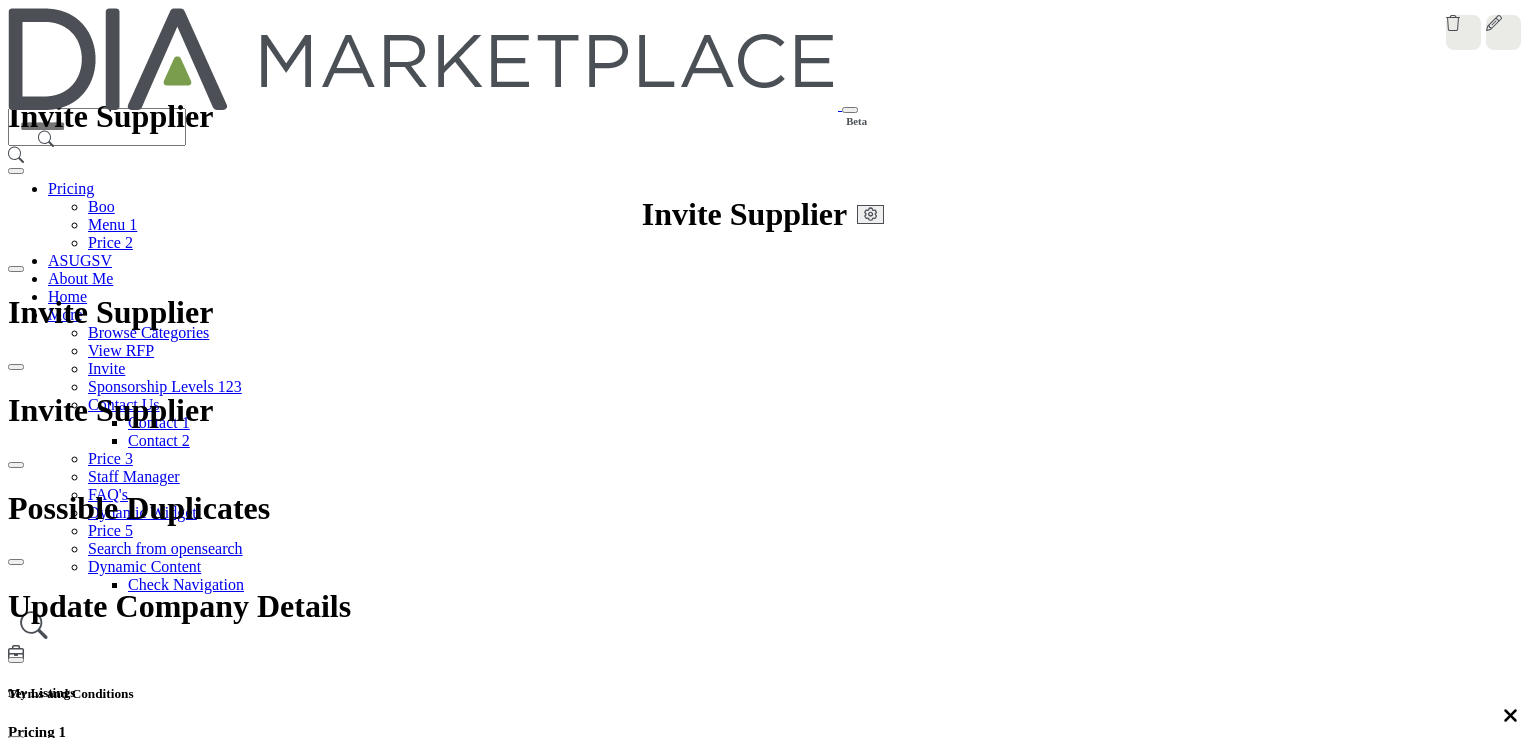 click at bounding box center (376, 71374) 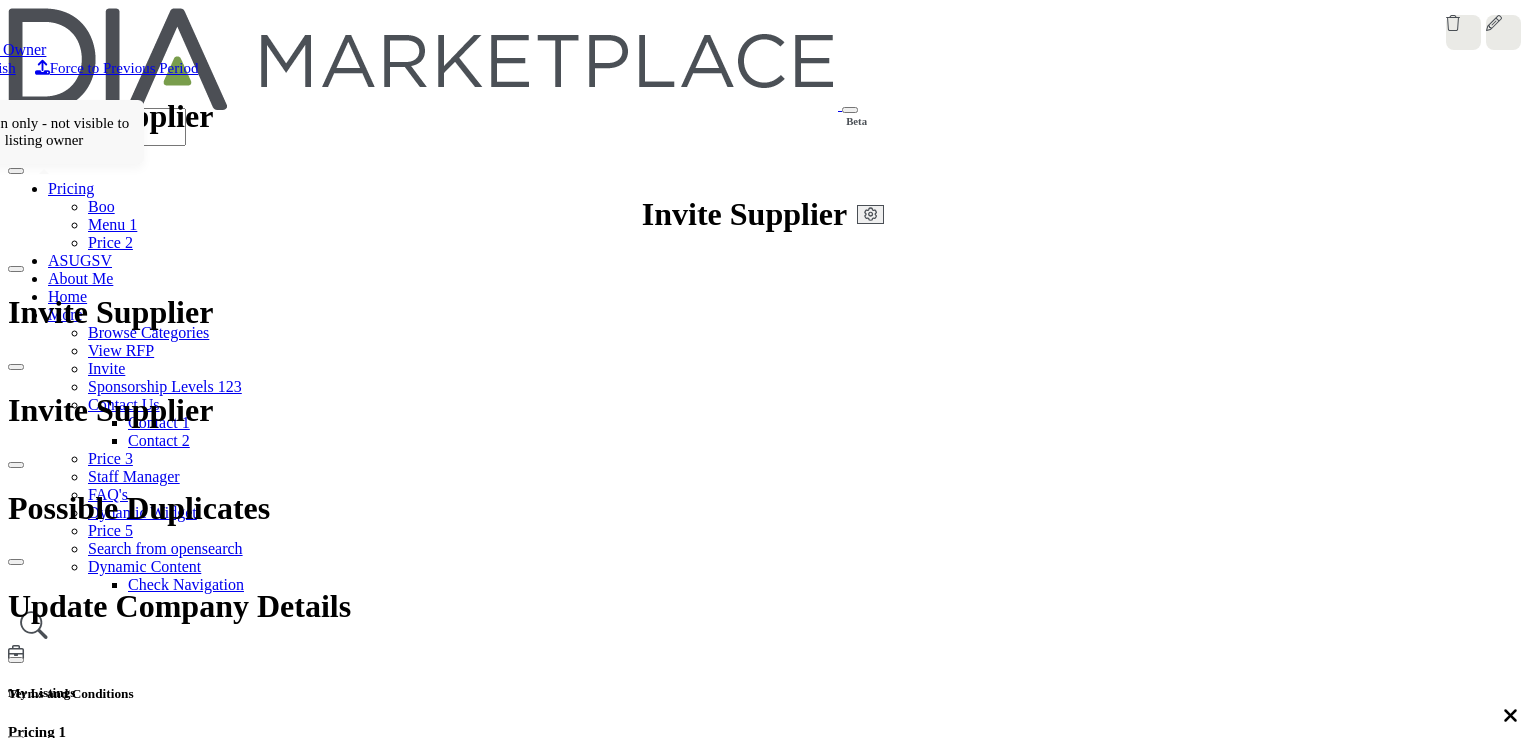 click on "*Admin only - not visible to listing owner" at bounding box center [44, 132] 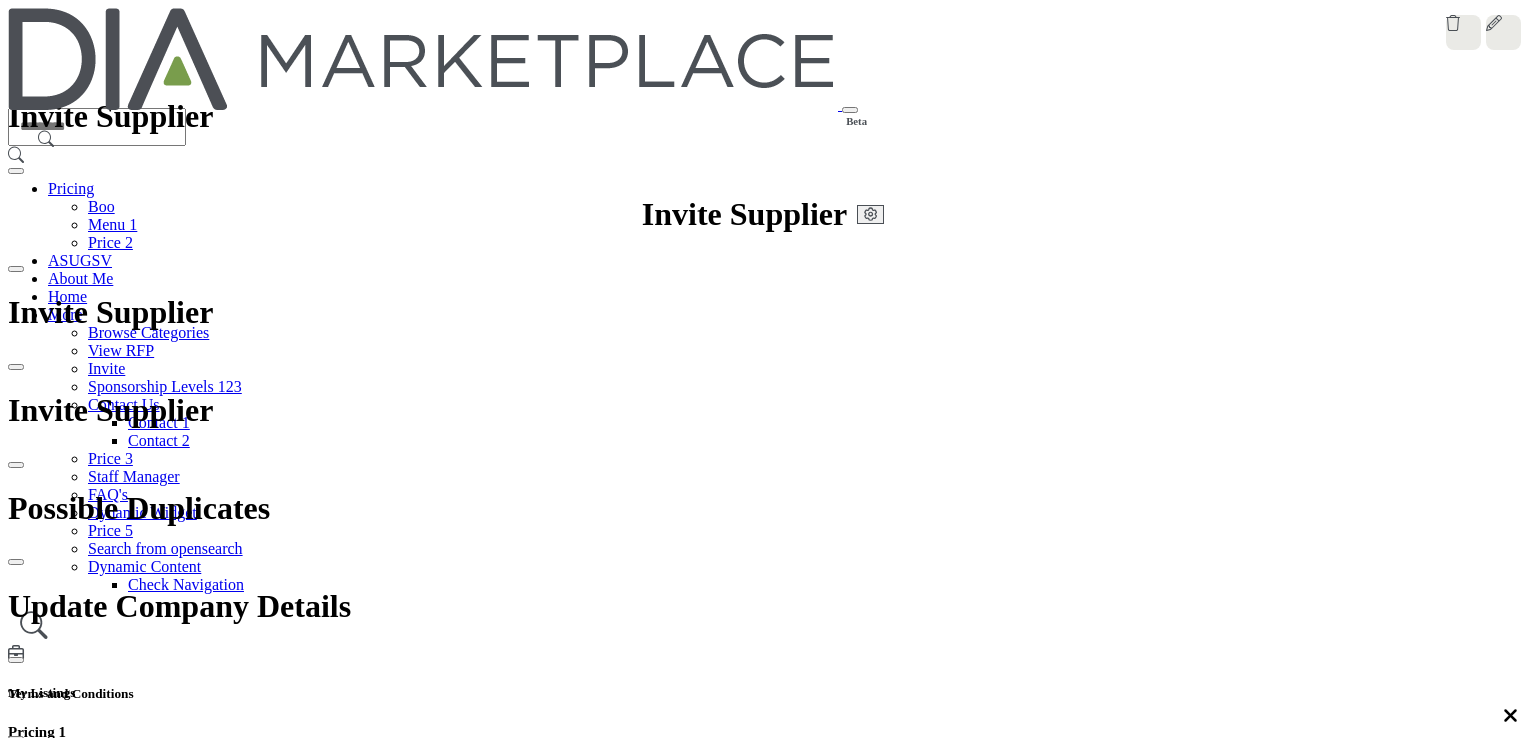 drag, startPoint x: 1440, startPoint y: 437, endPoint x: 1481, endPoint y: 496, distance: 71.84706 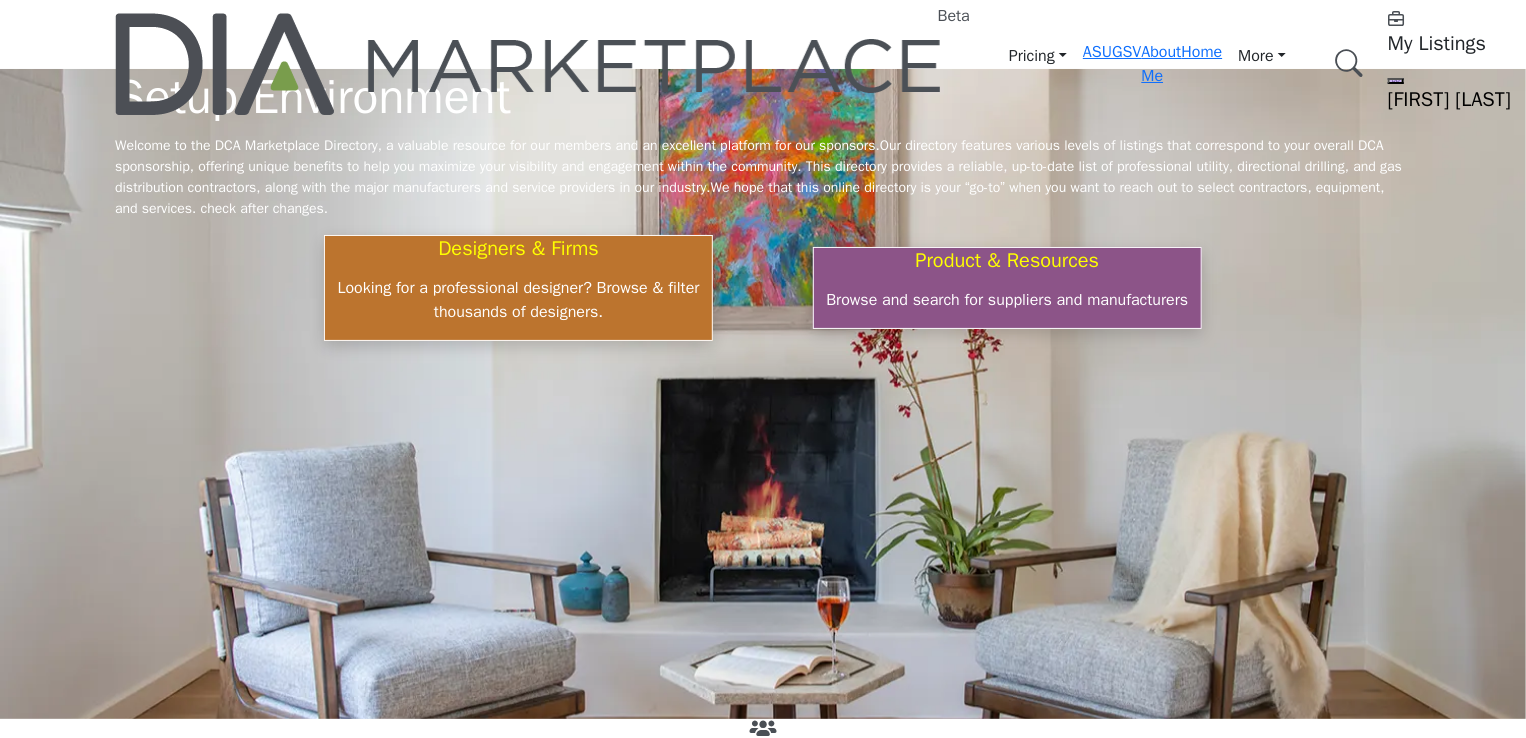 scroll, scrollTop: 600, scrollLeft: 0, axis: vertical 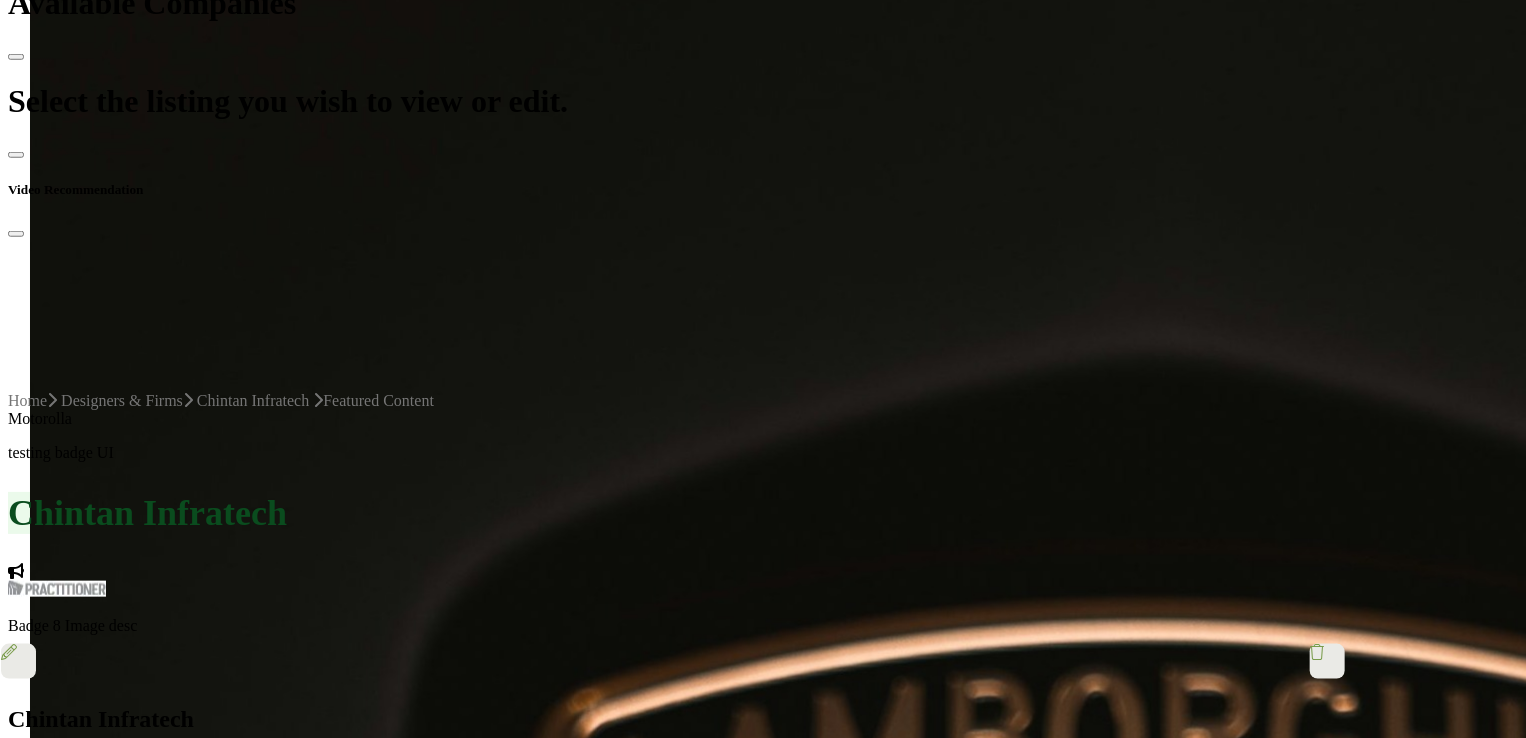 click at bounding box center [208, 21179] 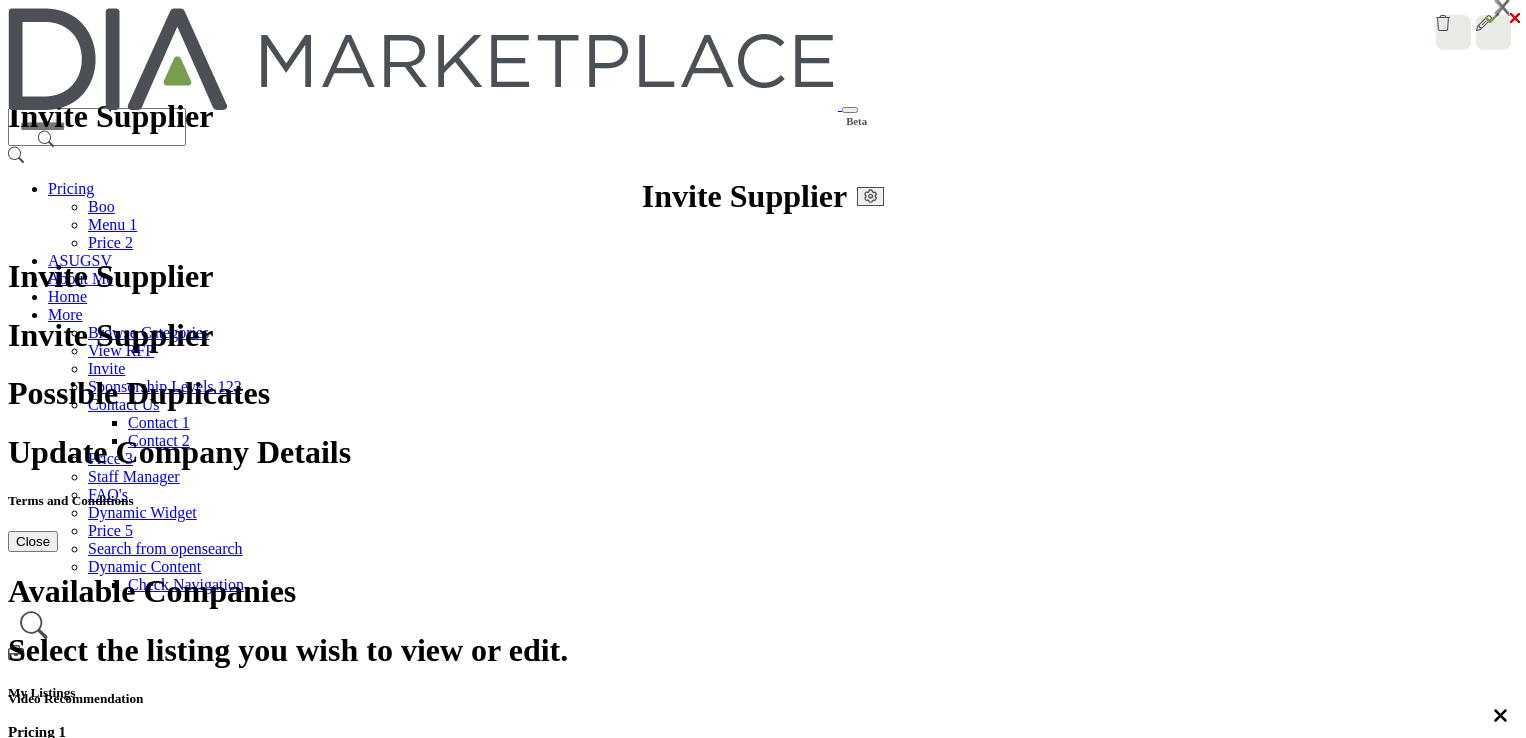 scroll, scrollTop: 0, scrollLeft: 0, axis: both 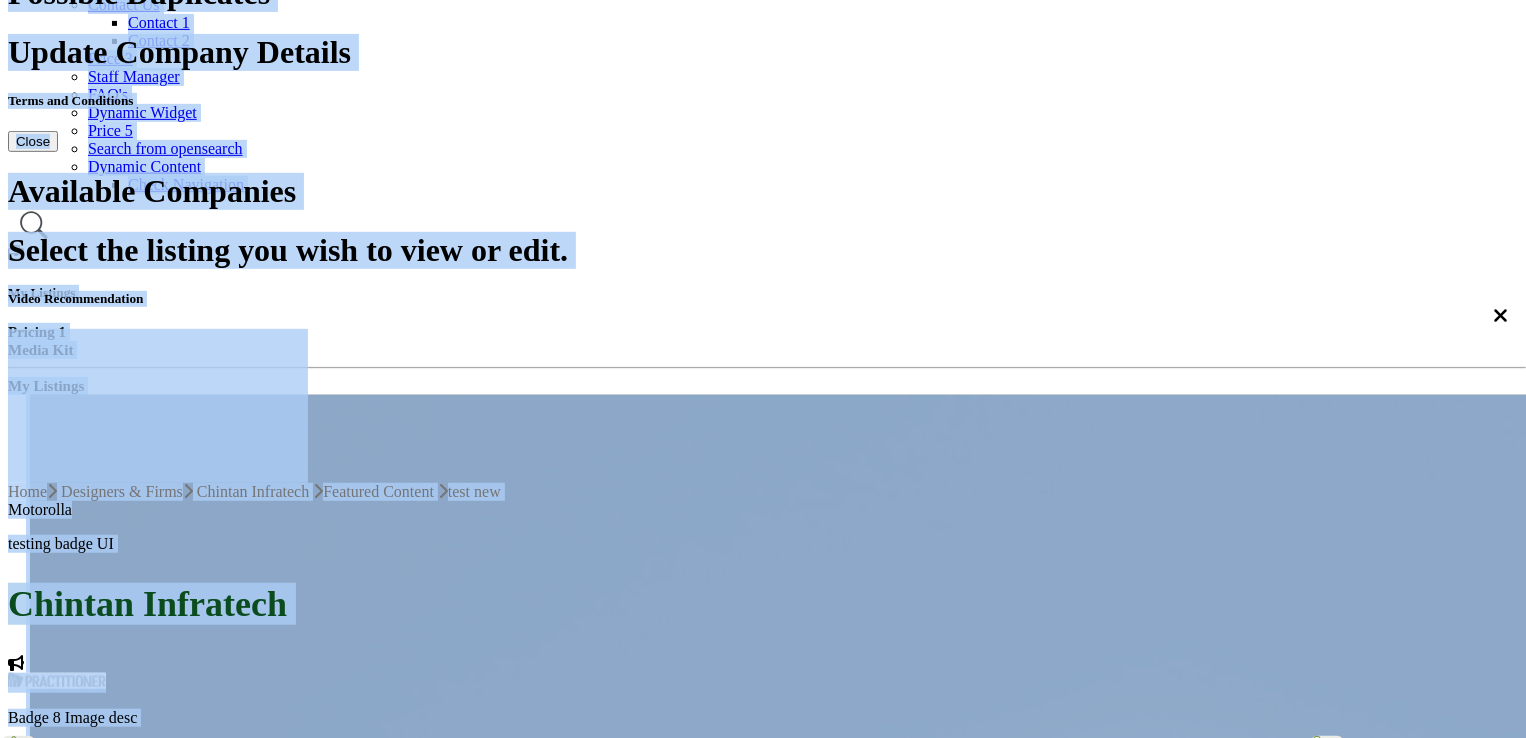 drag, startPoint x: 0, startPoint y: 0, endPoint x: 1534, endPoint y: 776, distance: 1719.1079 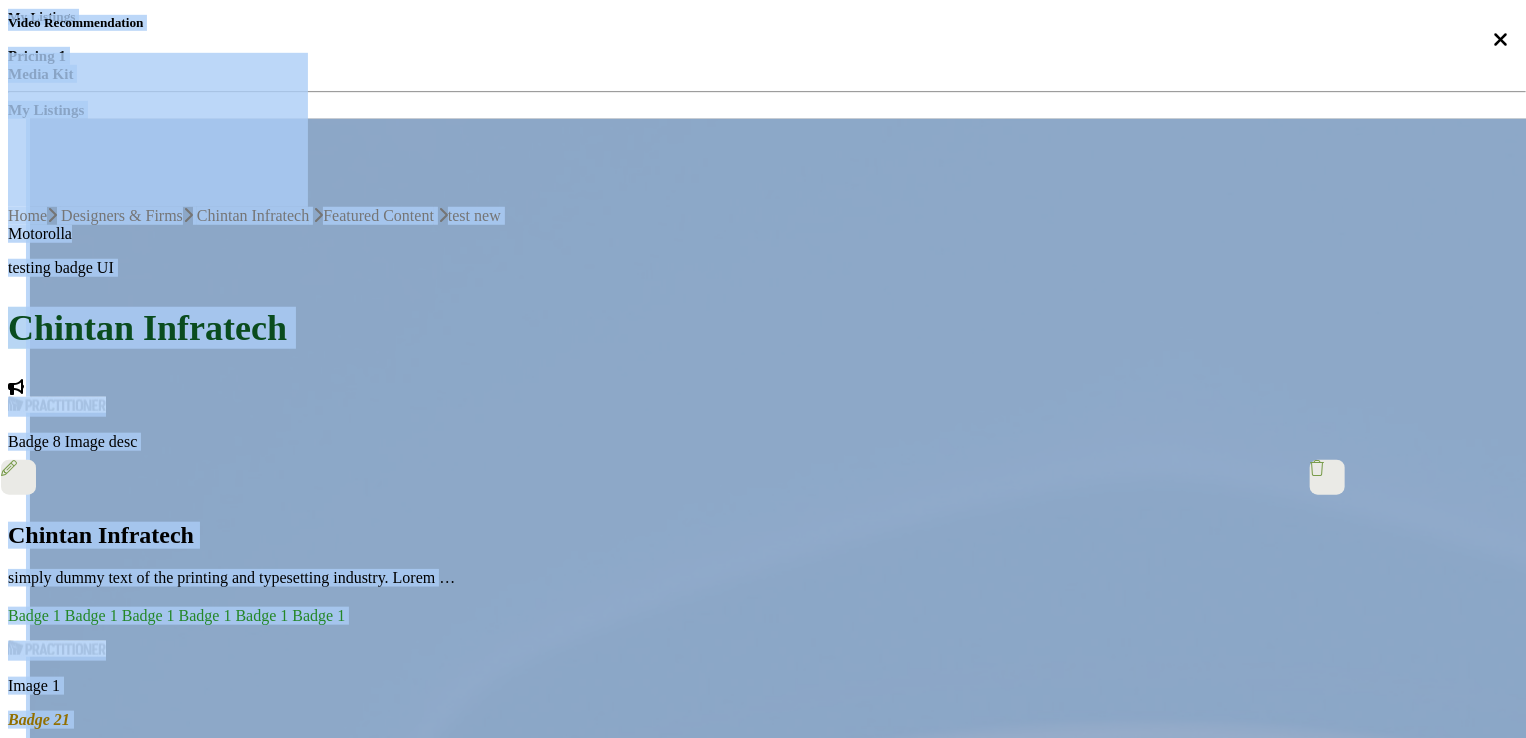 click on "View1" at bounding box center [35, 12008] 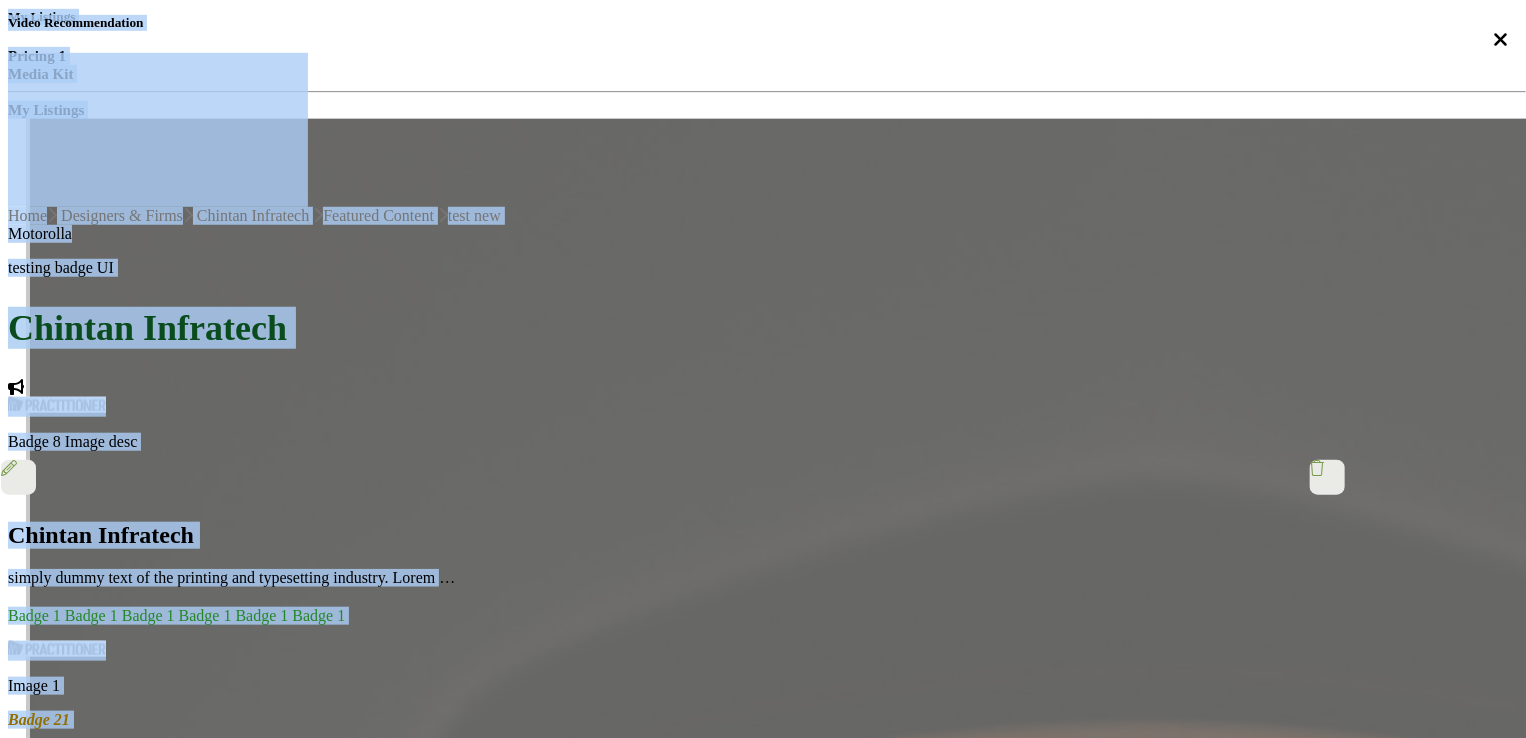 type 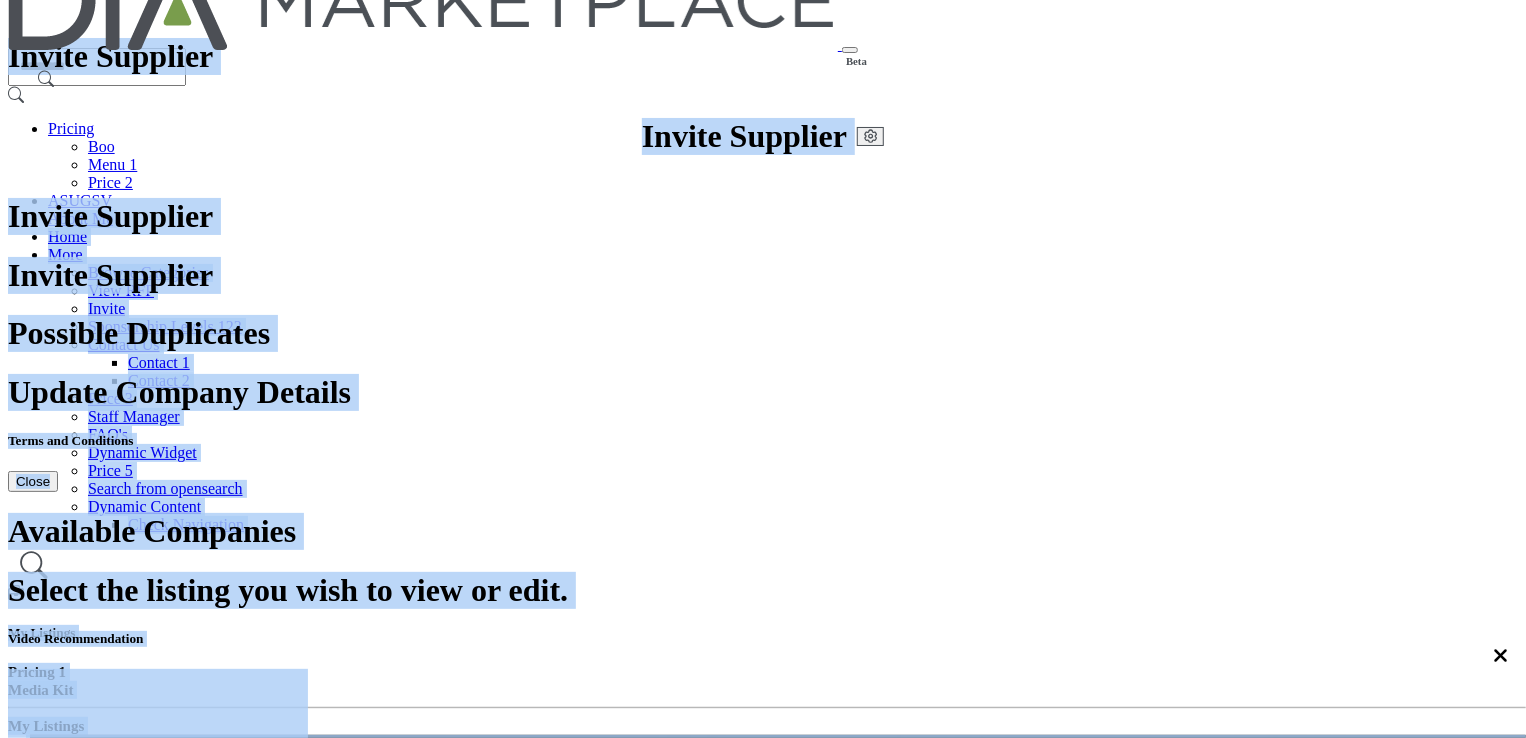 scroll, scrollTop: 0, scrollLeft: 0, axis: both 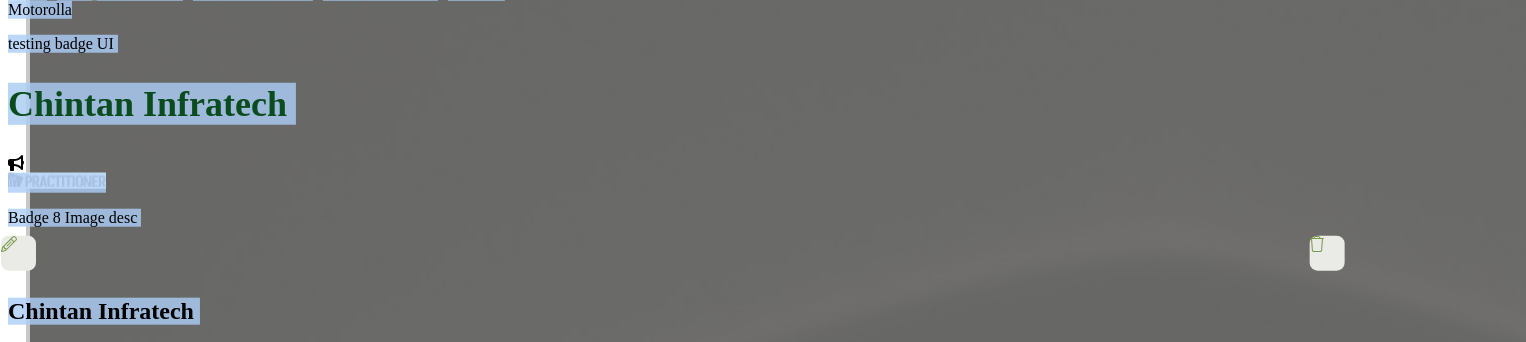 click on "ddd" at bounding box center (461, 11416) 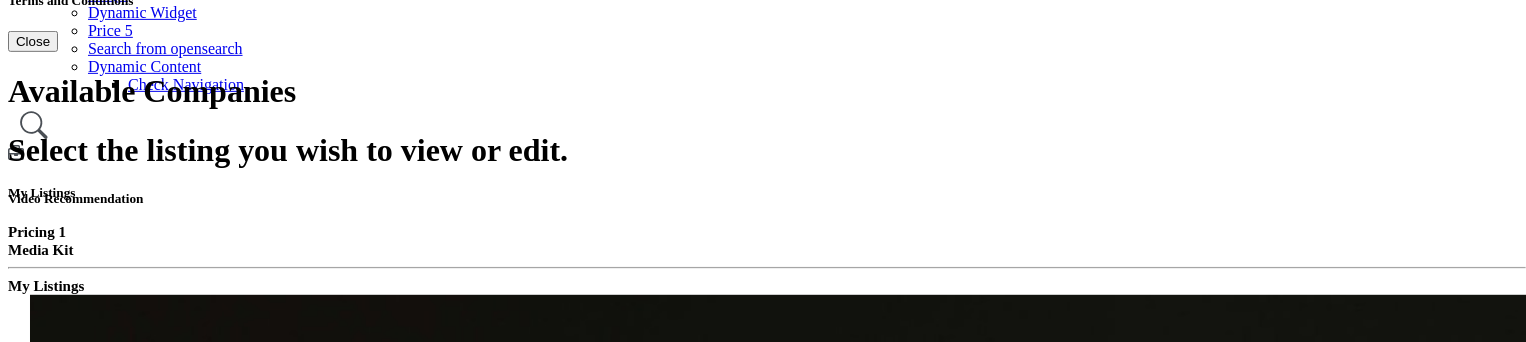 scroll, scrollTop: 400, scrollLeft: 0, axis: vertical 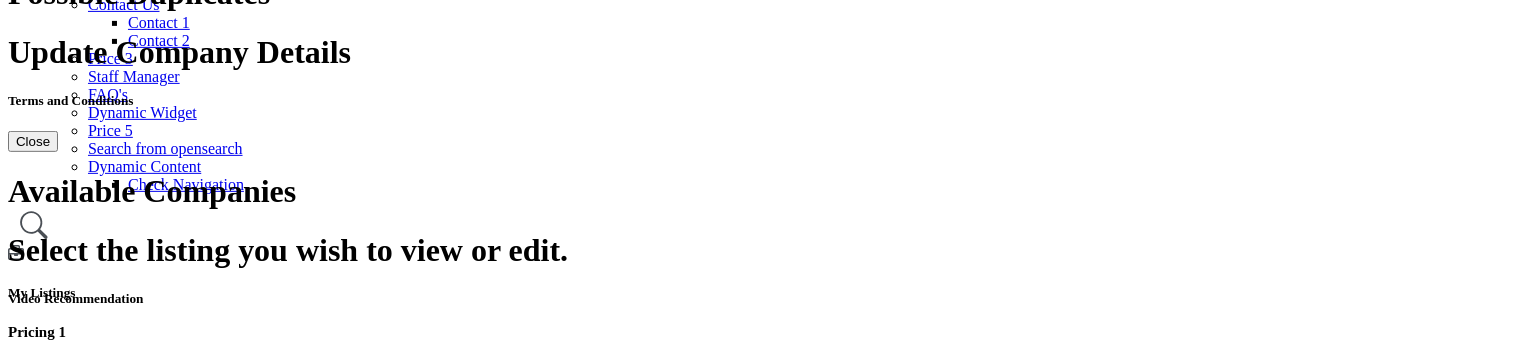 click on "Back" at bounding box center (763, 11454) 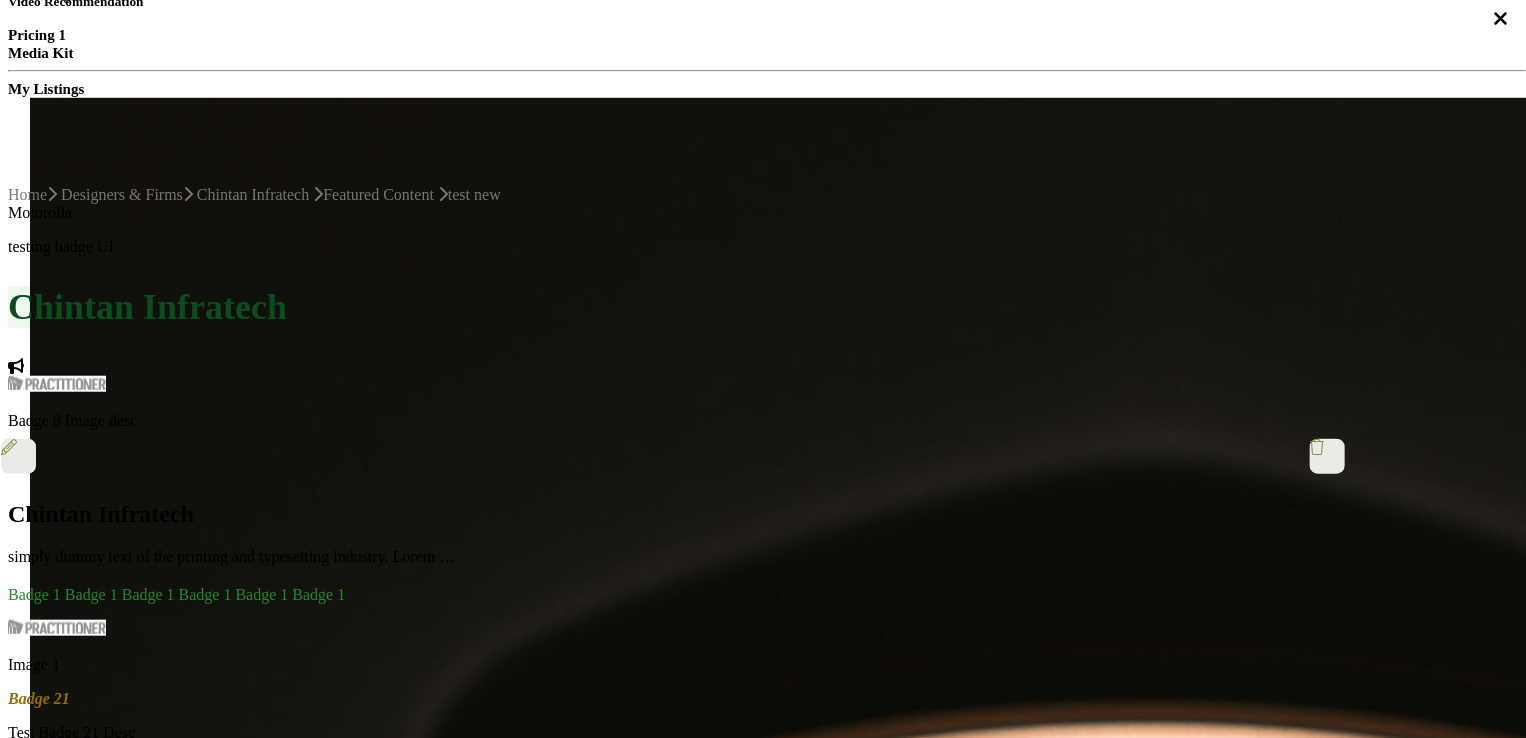 scroll, scrollTop: 517, scrollLeft: 0, axis: vertical 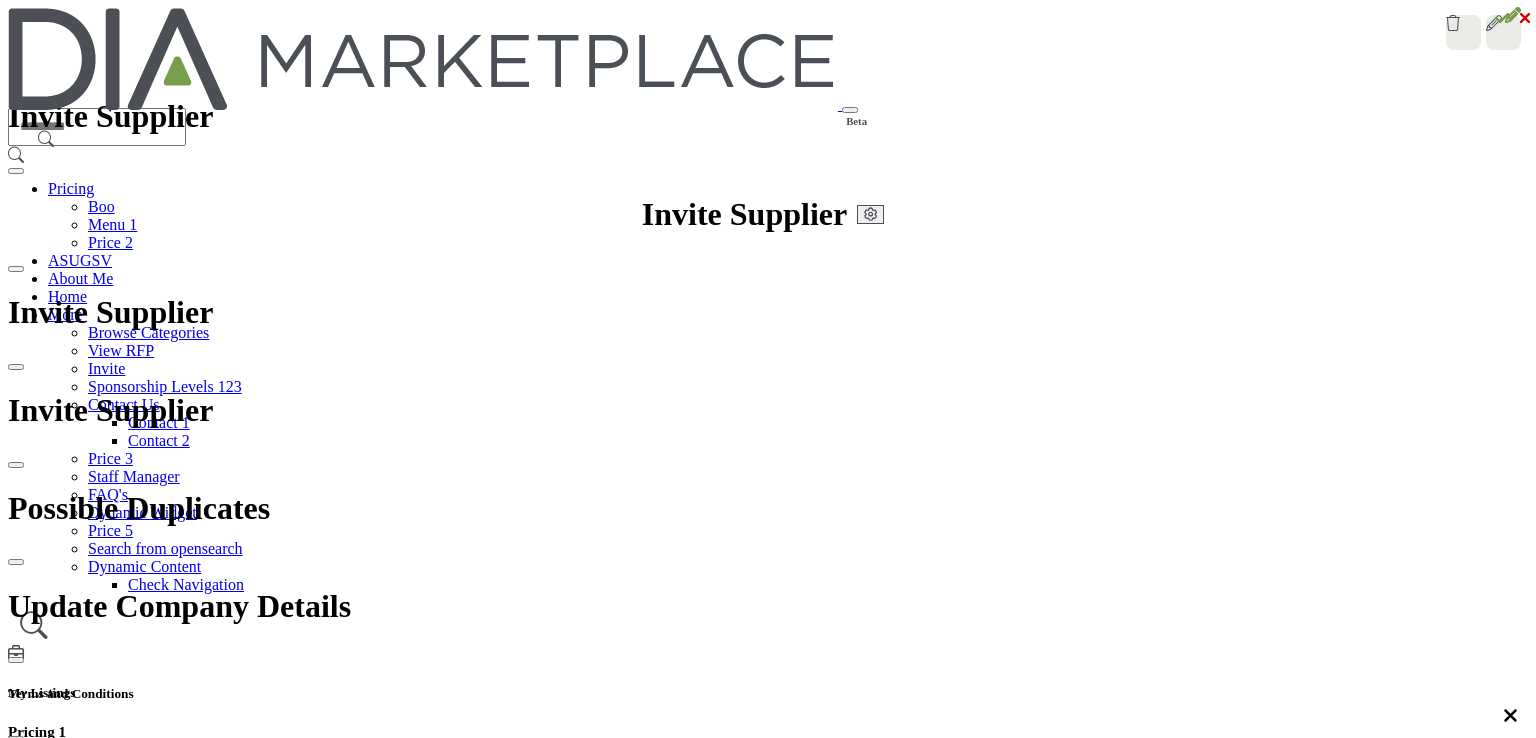 click at bounding box center (369, 71320) 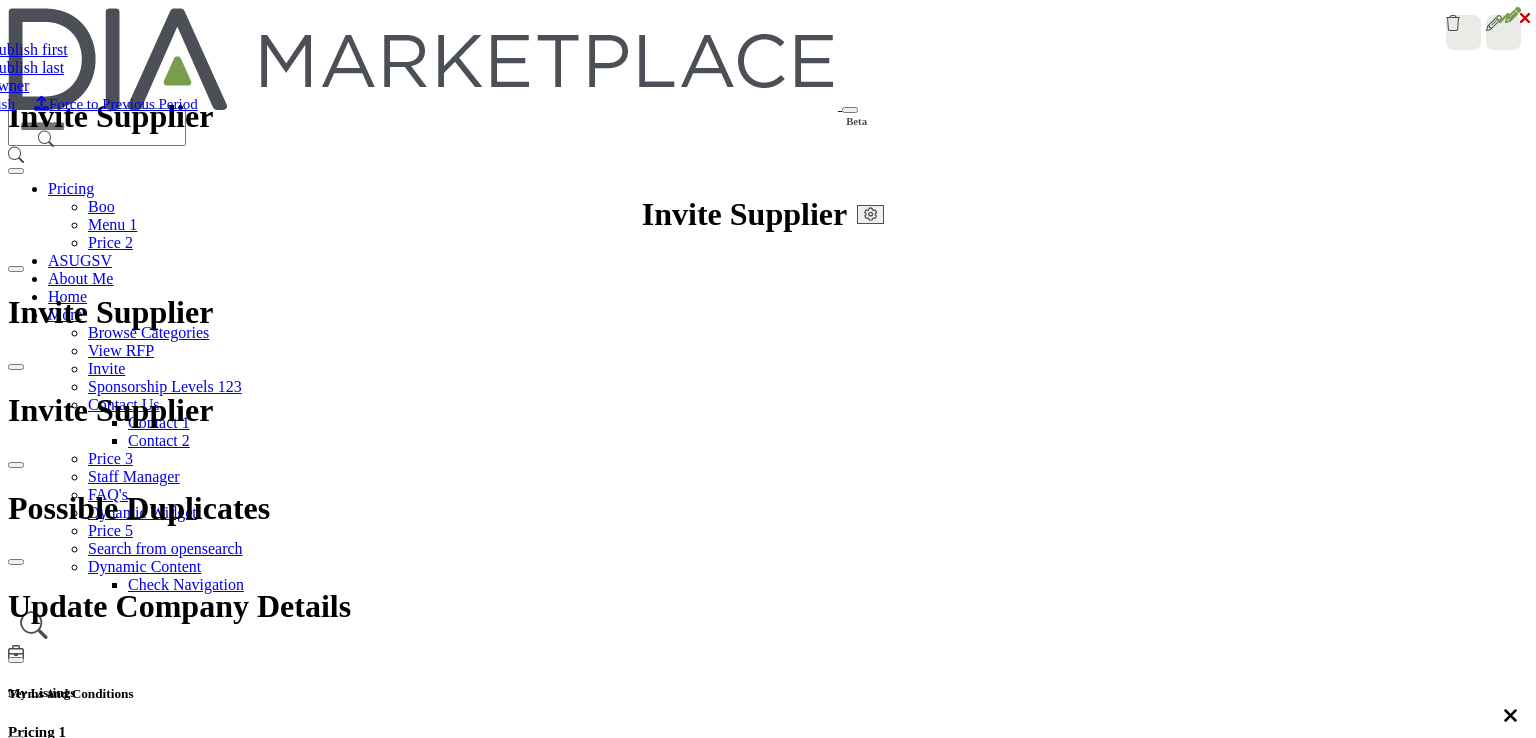click on "test -new 3006" at bounding box center [740, 71362] 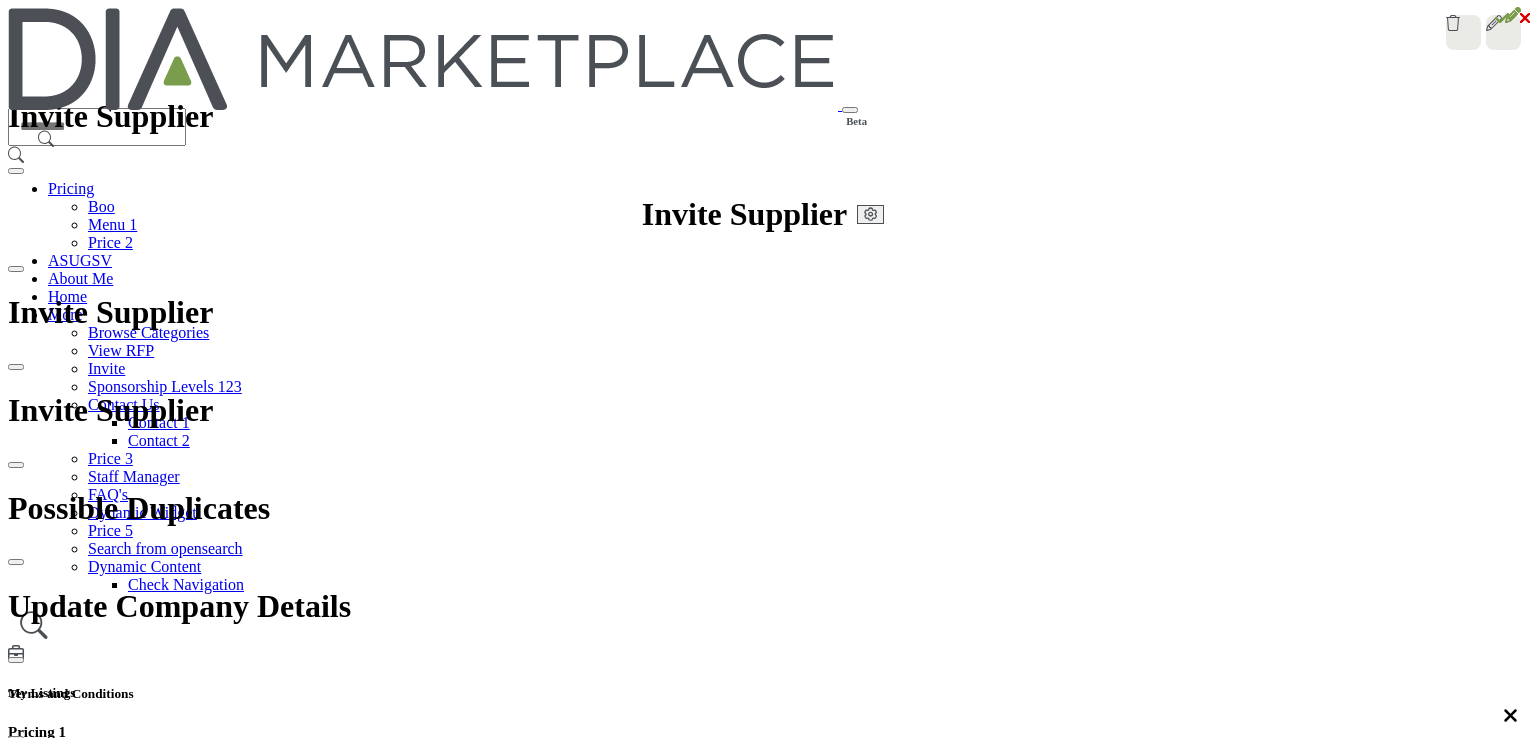 scroll, scrollTop: 1484, scrollLeft: 0, axis: vertical 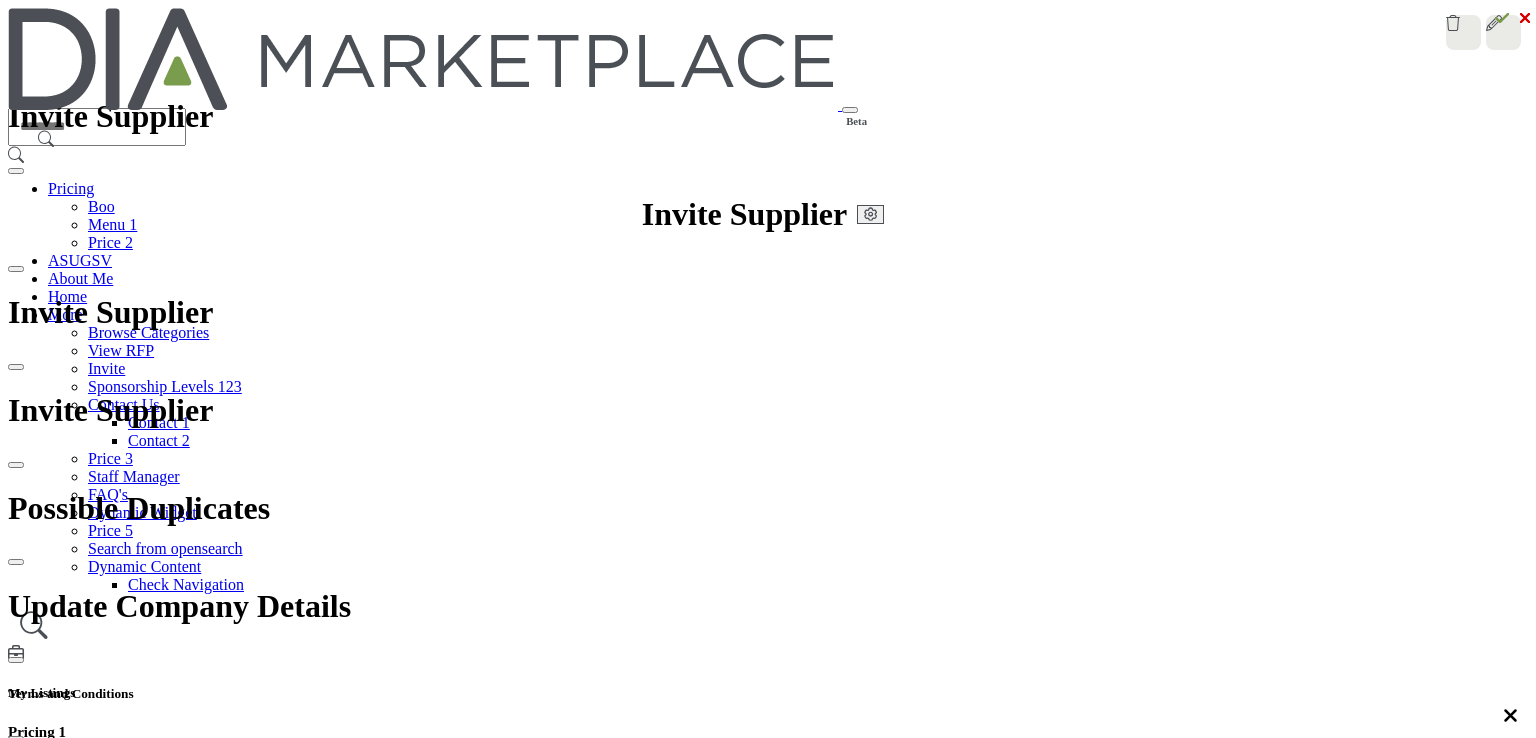 drag, startPoint x: 719, startPoint y: 196, endPoint x: 1278, endPoint y: 183, distance: 559.1511 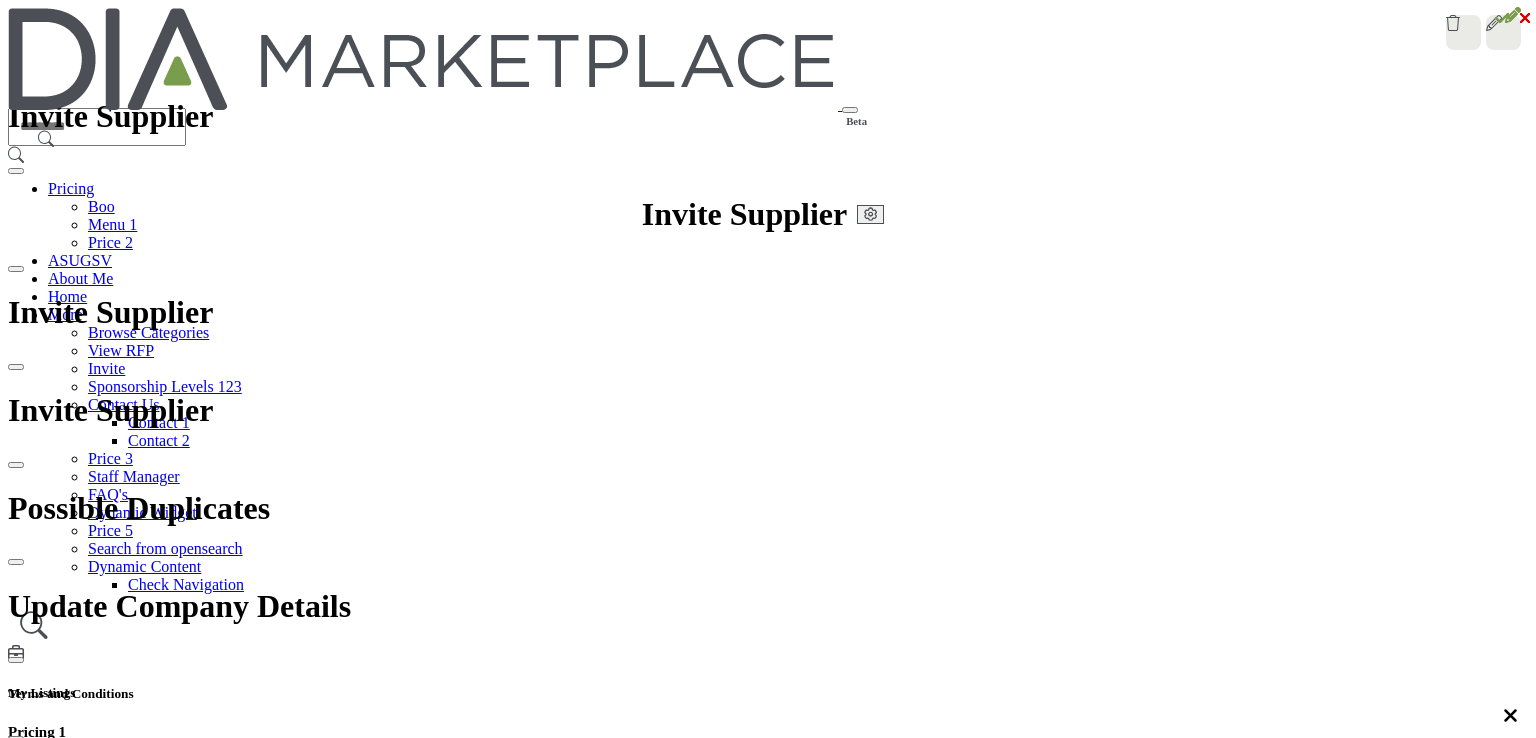 scroll, scrollTop: 1484, scrollLeft: 0, axis: vertical 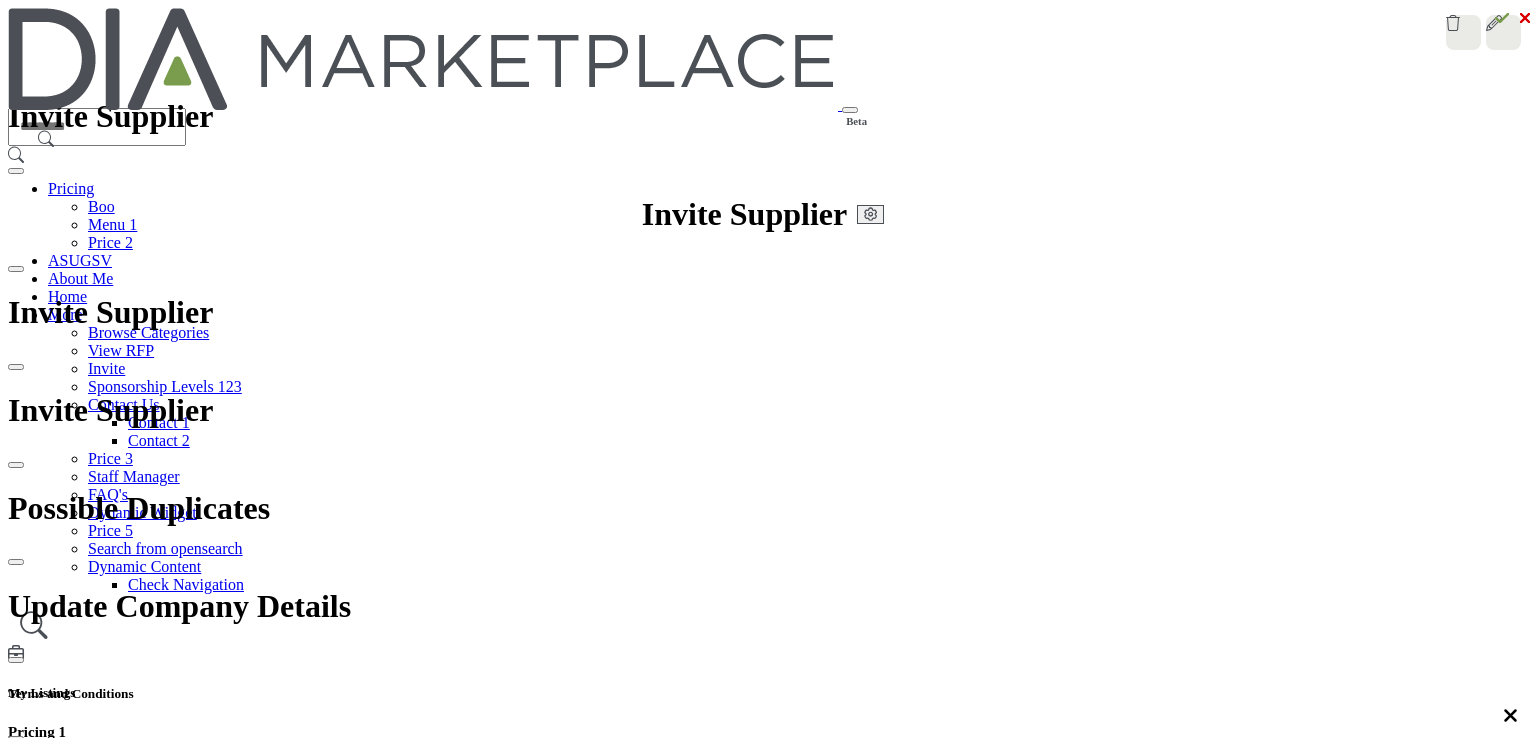 click on "Back to Feature Content List" at bounding box center (369, 67948) 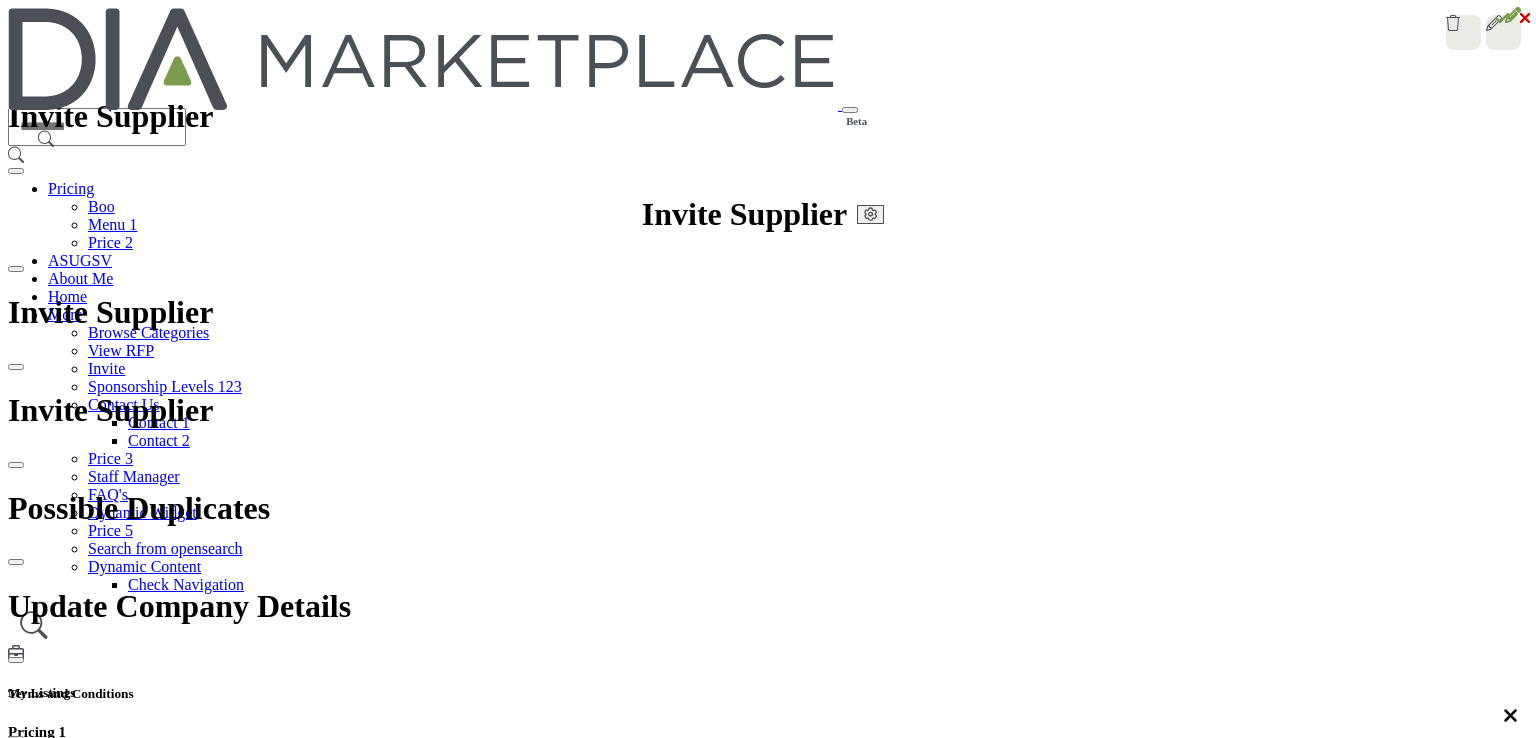 scroll, scrollTop: 1484, scrollLeft: 0, axis: vertical 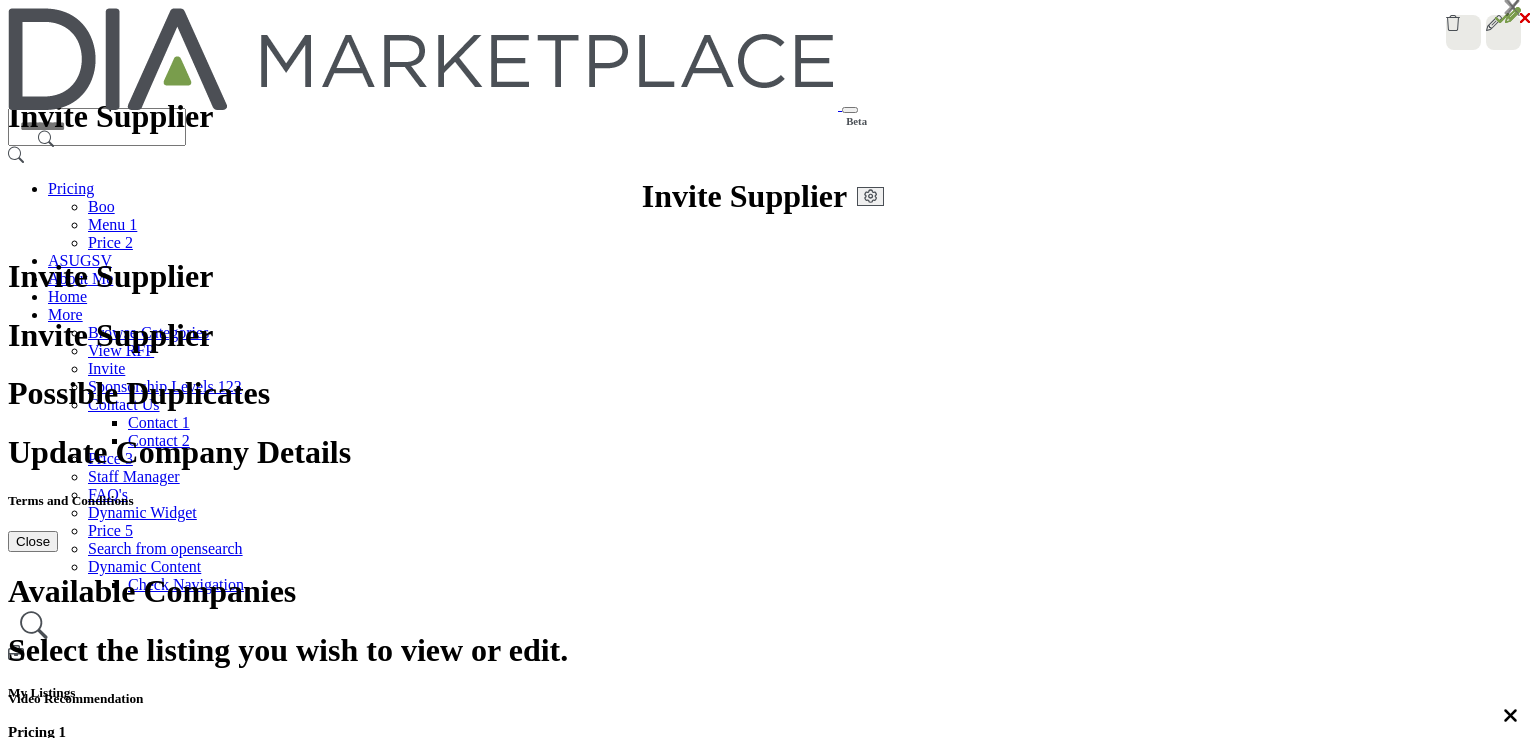 click at bounding box center (763, 18281) 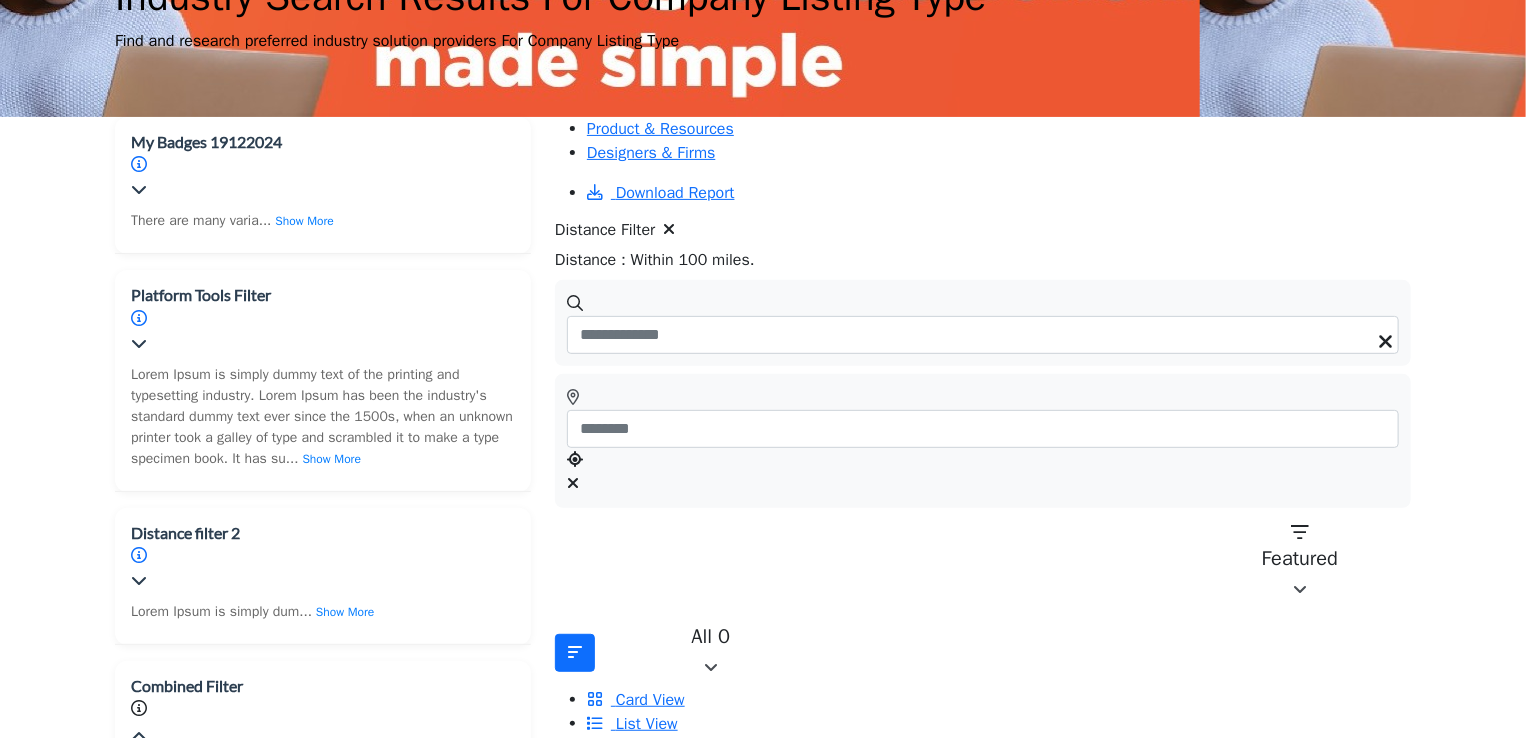 scroll, scrollTop: 0, scrollLeft: 0, axis: both 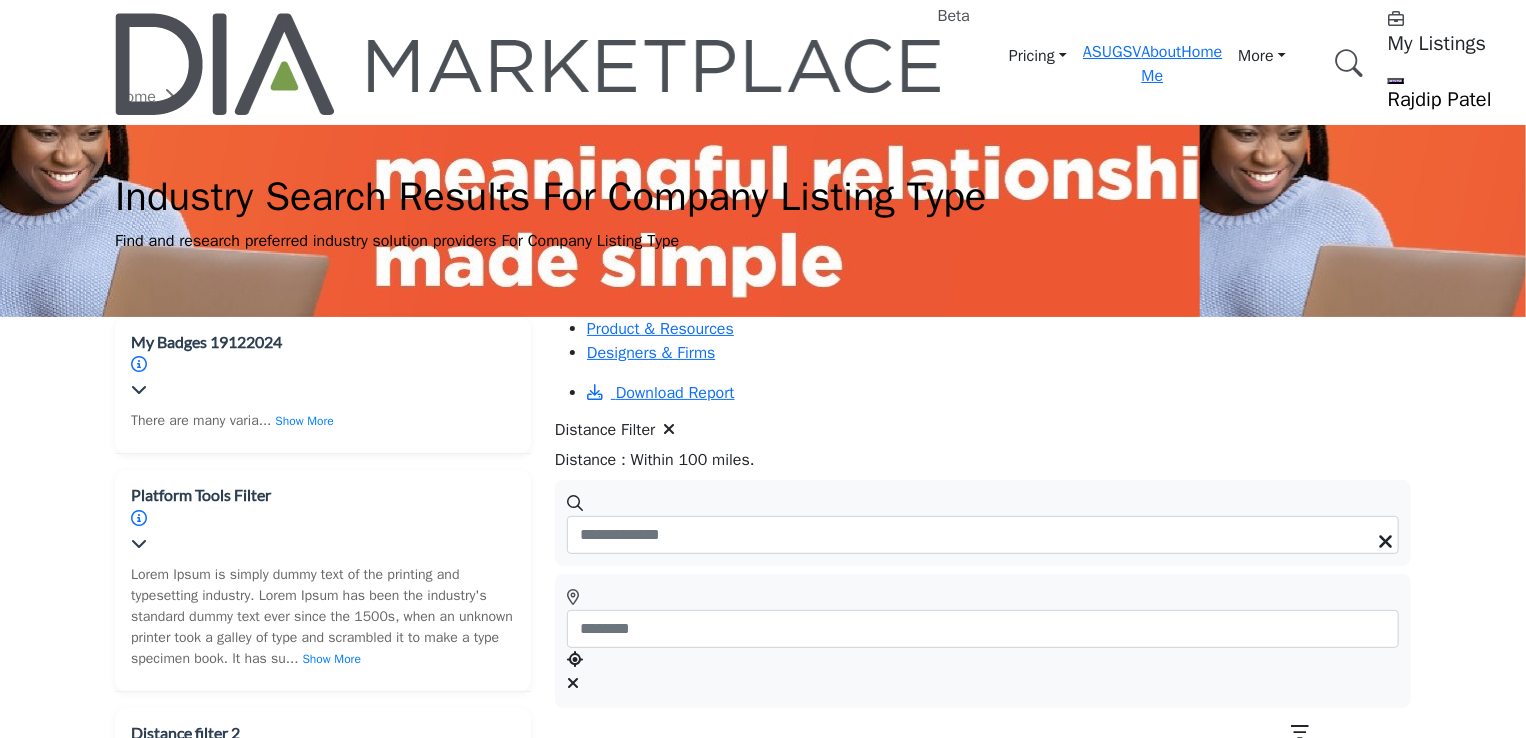 click on "All (97)" at bounding box center (711, 837) 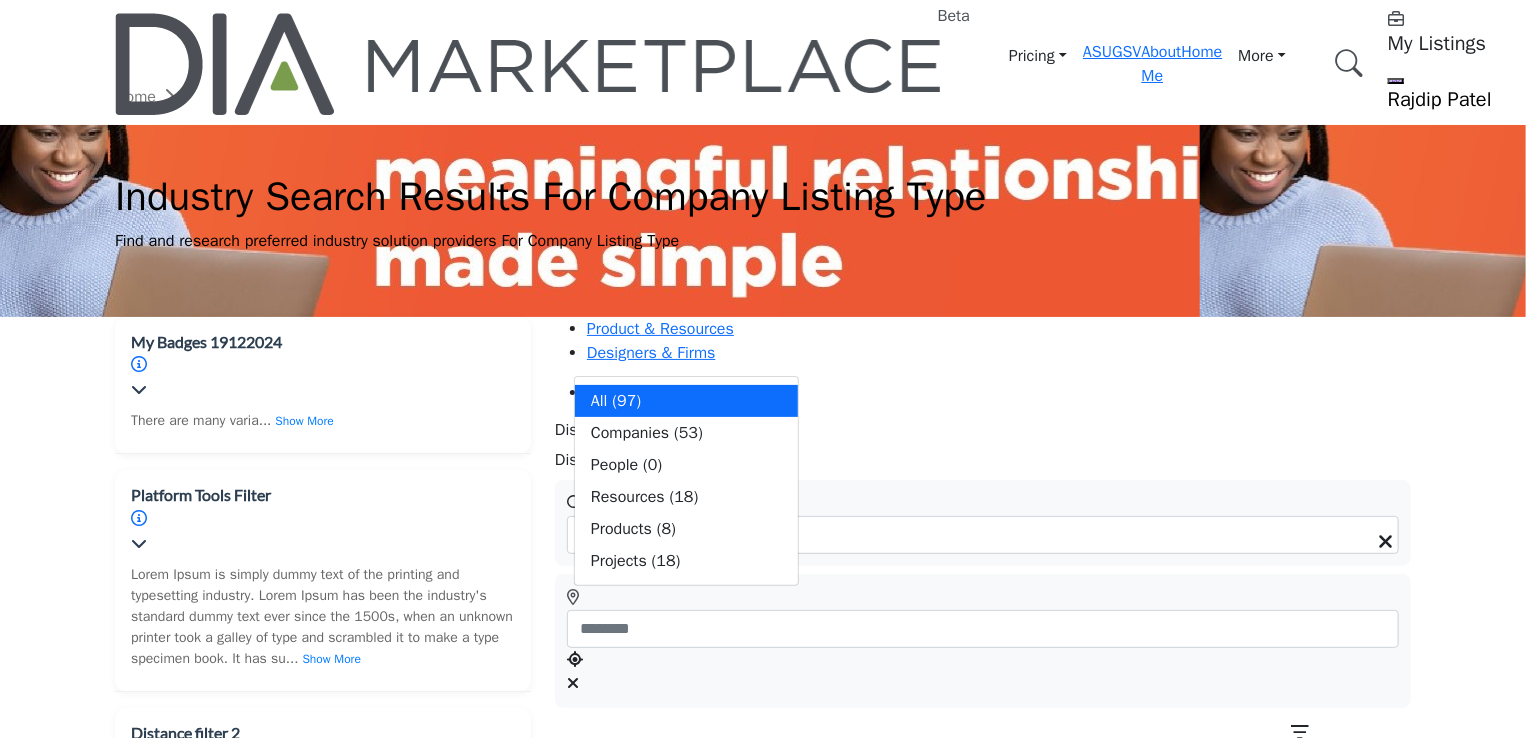 drag, startPoint x: 663, startPoint y: 481, endPoint x: 671, endPoint y: 498, distance: 18.788294 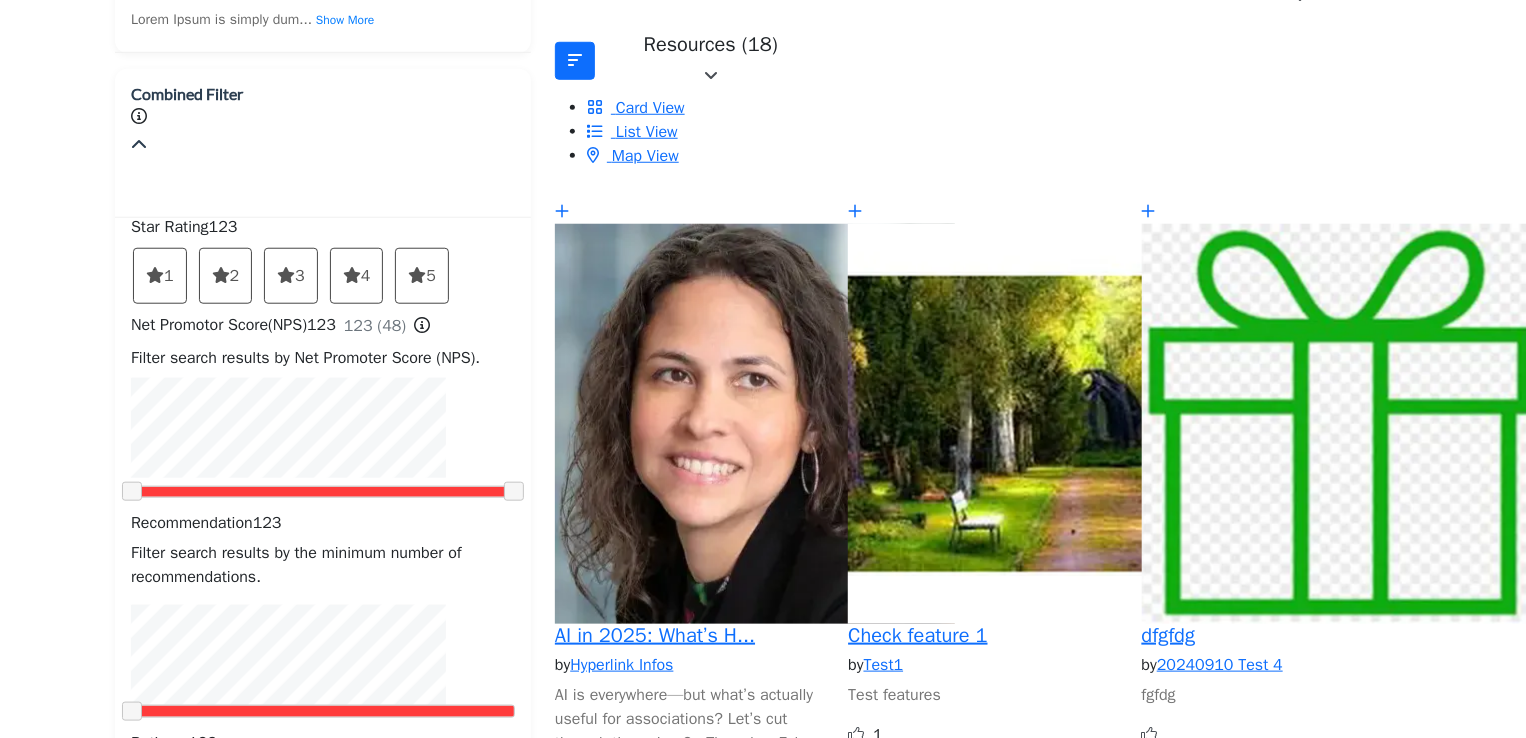 scroll, scrollTop: 800, scrollLeft: 0, axis: vertical 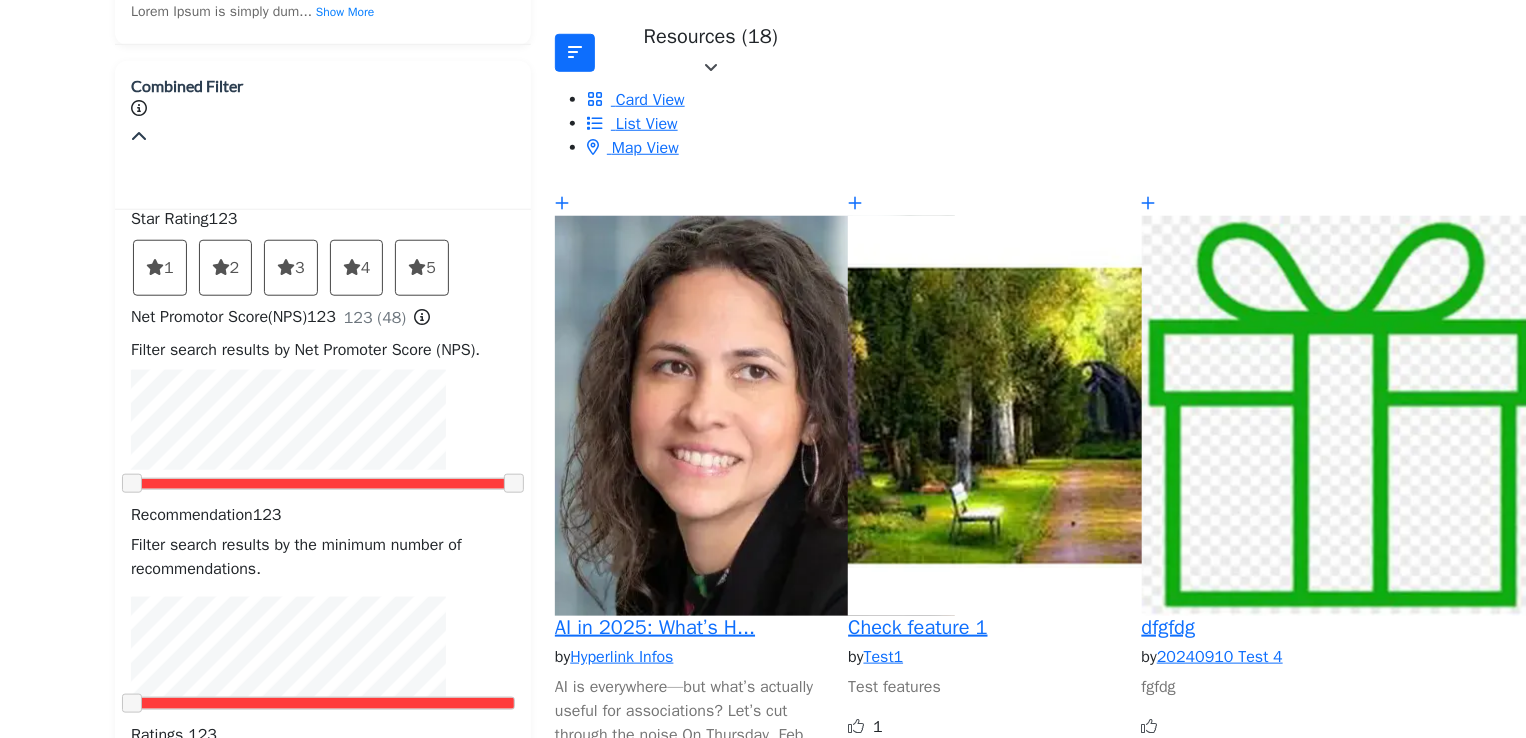 click on "Quick View" at bounding box center [600, 904] 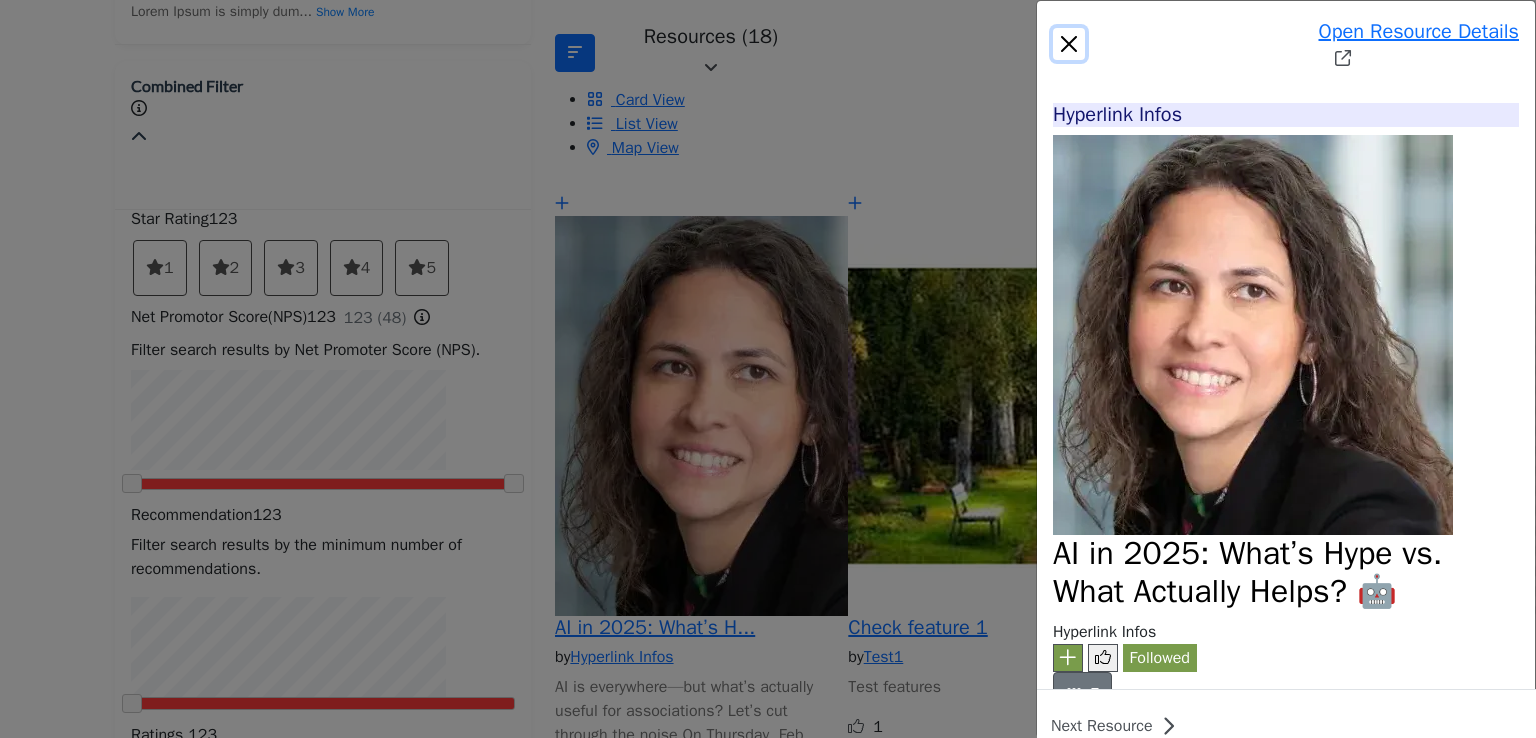 click at bounding box center [1069, 44] 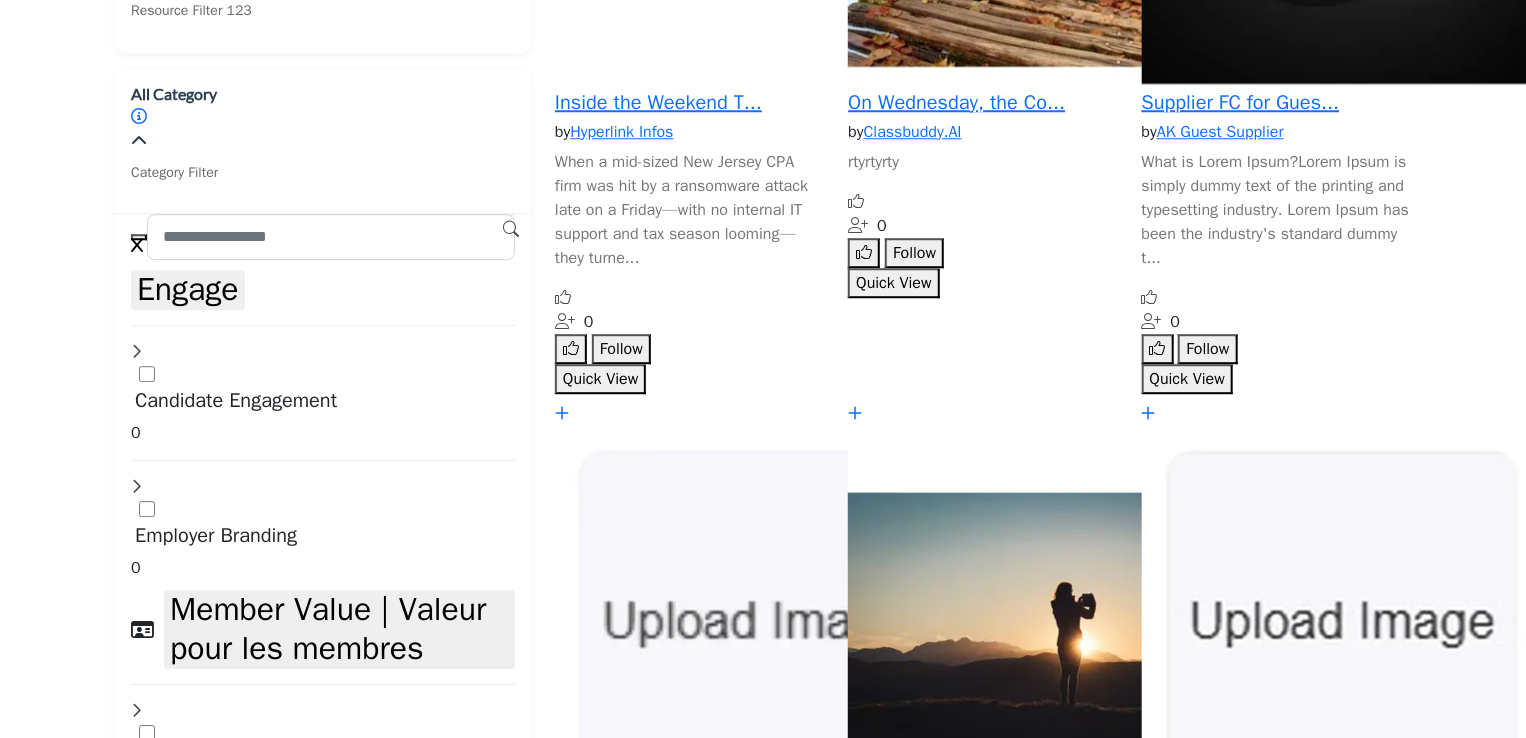 scroll, scrollTop: 2800, scrollLeft: 0, axis: vertical 